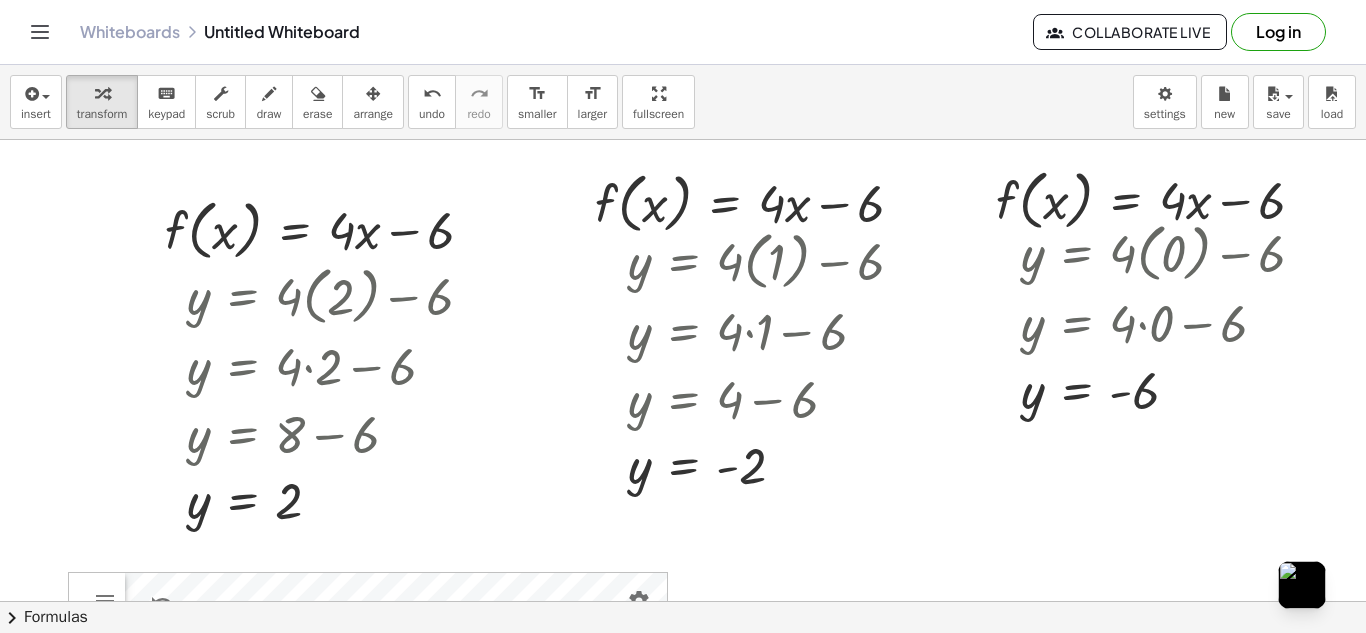 scroll, scrollTop: 0, scrollLeft: 0, axis: both 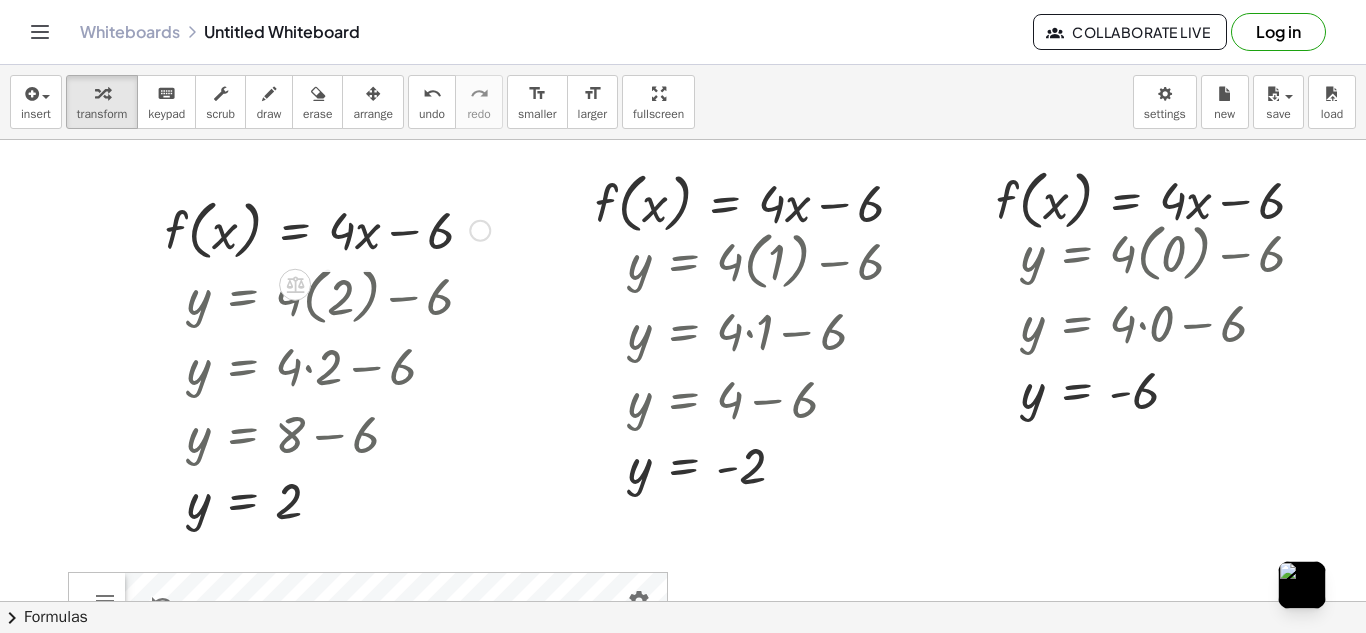 click at bounding box center [327, 229] 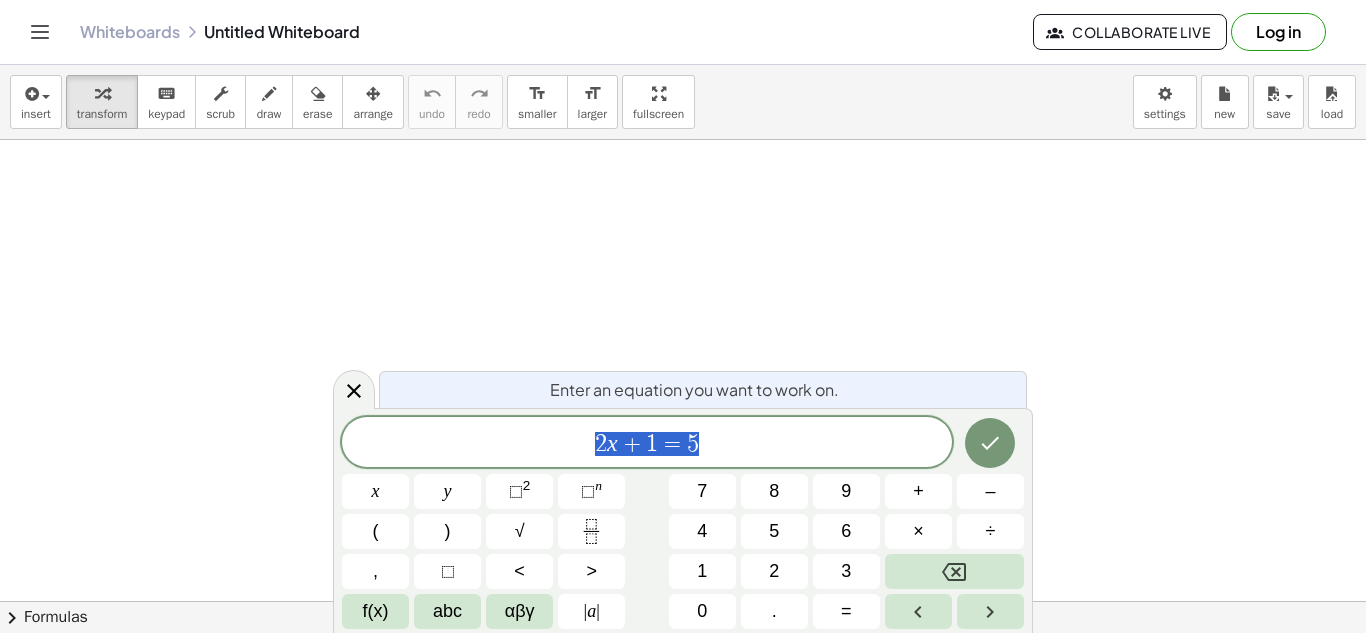 scroll, scrollTop: 0, scrollLeft: 0, axis: both 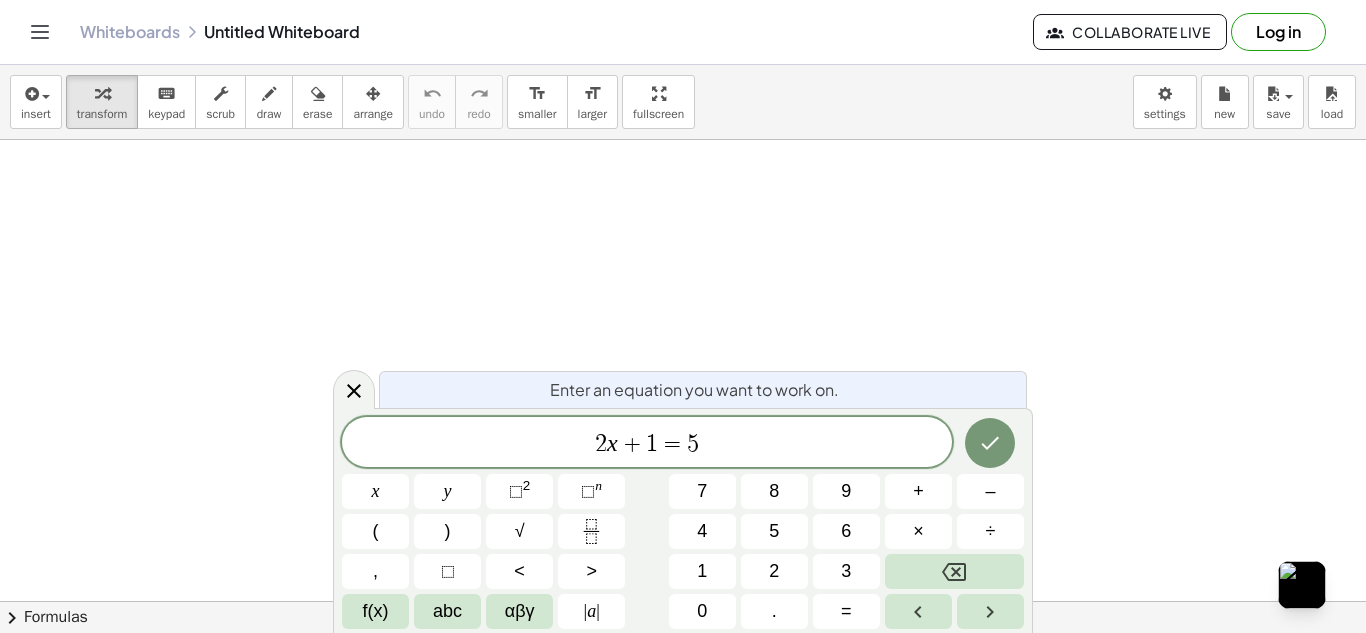 click on "insert select one: Math Expression Function Text Youtube Video Graphing Geometry Geometry 3D transform keyboard keypad scrub draw erase arrange undo undo redo redo format_size smaller format_size larger fullscreen load   save new settings" at bounding box center [683, 102] 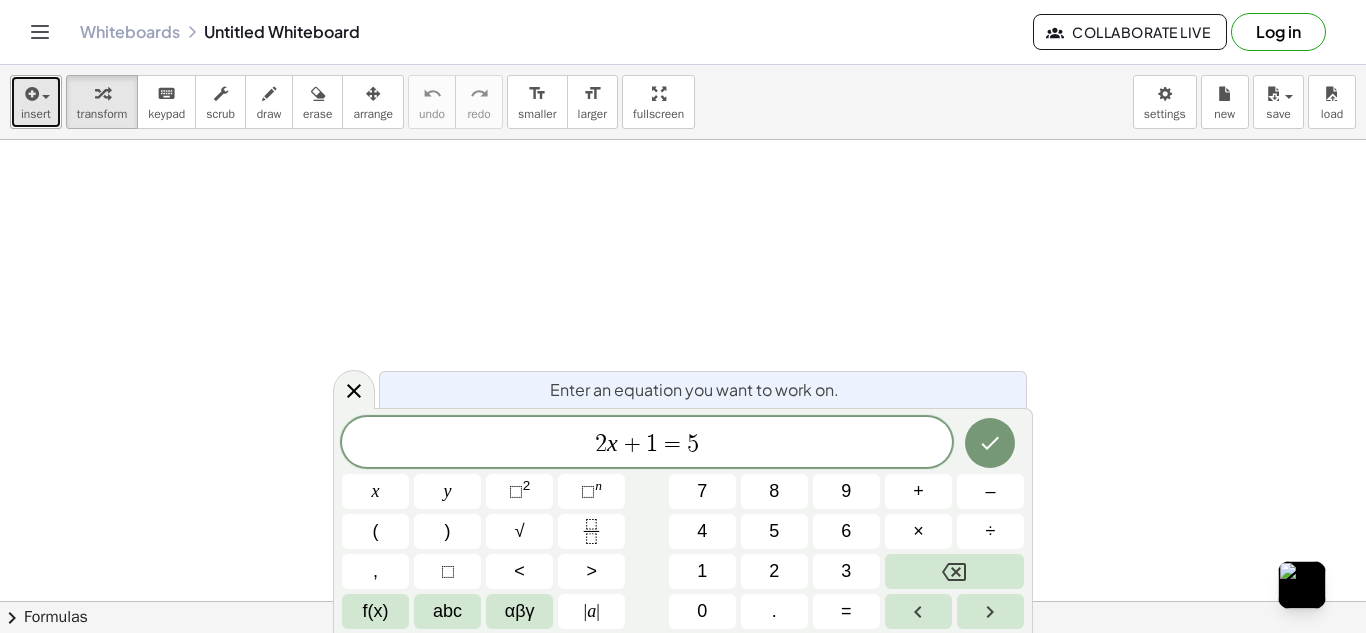 click on "insert" at bounding box center [36, 102] 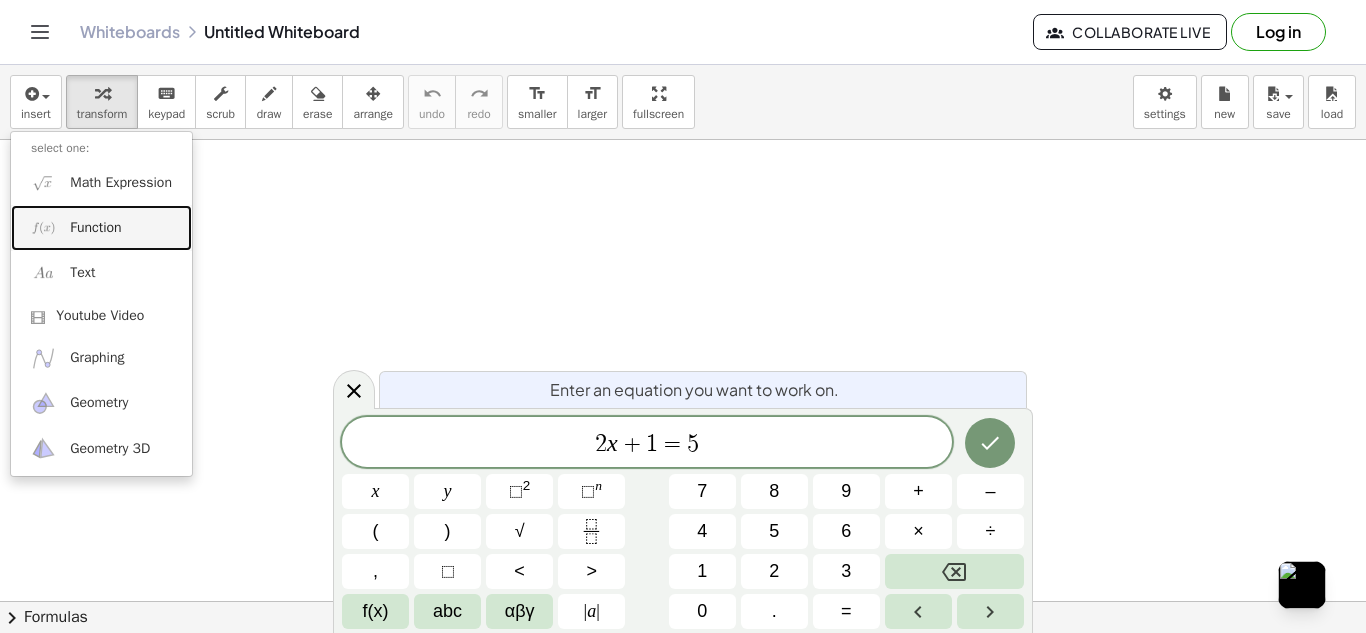click on "Function" at bounding box center [95, 228] 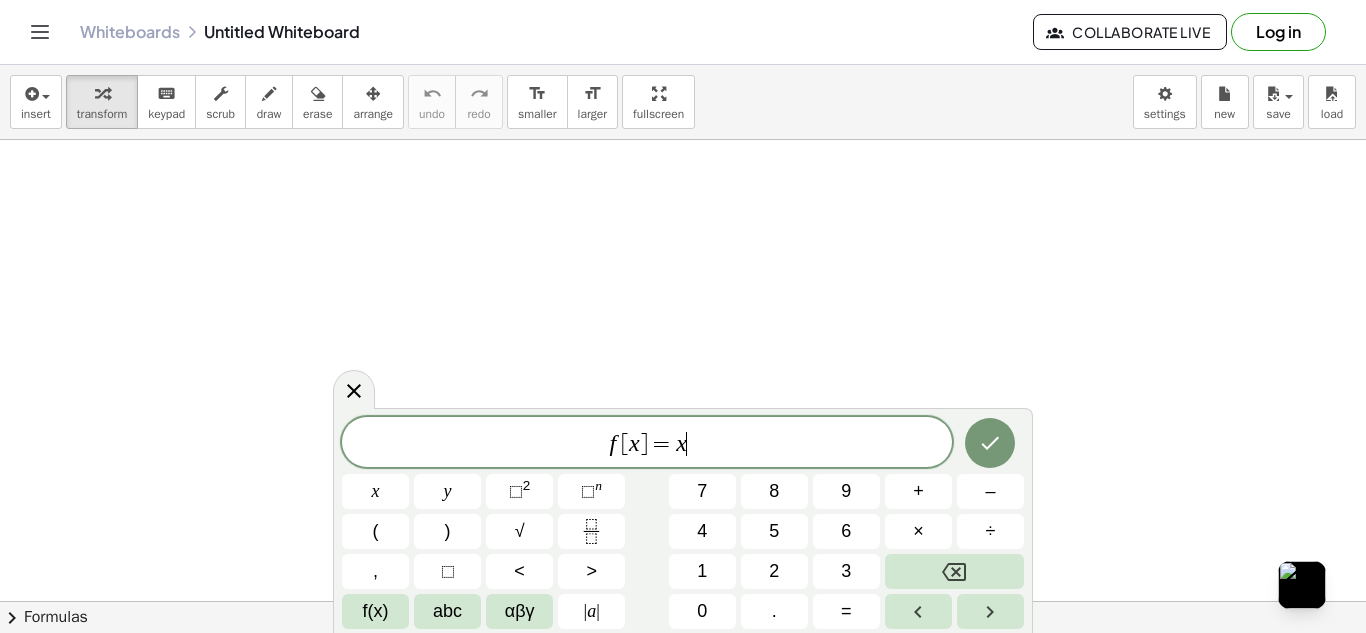 click on "f [ x ] = x ​" at bounding box center (647, 444) 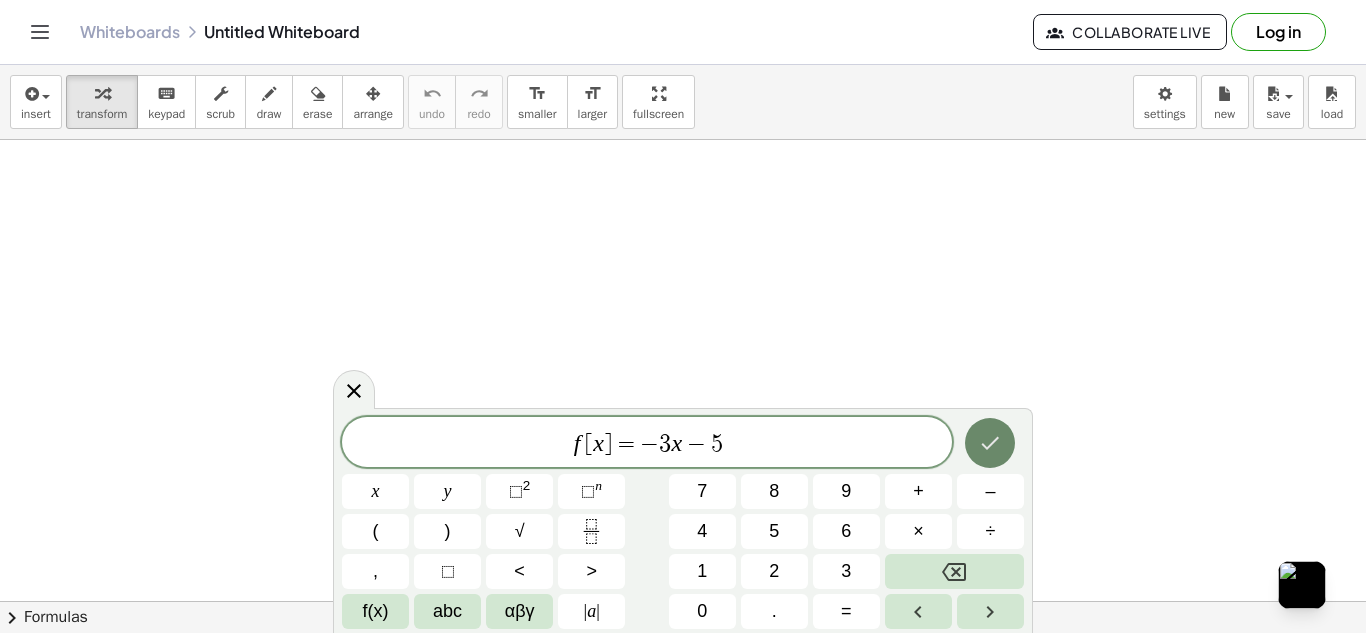 click at bounding box center [990, 443] 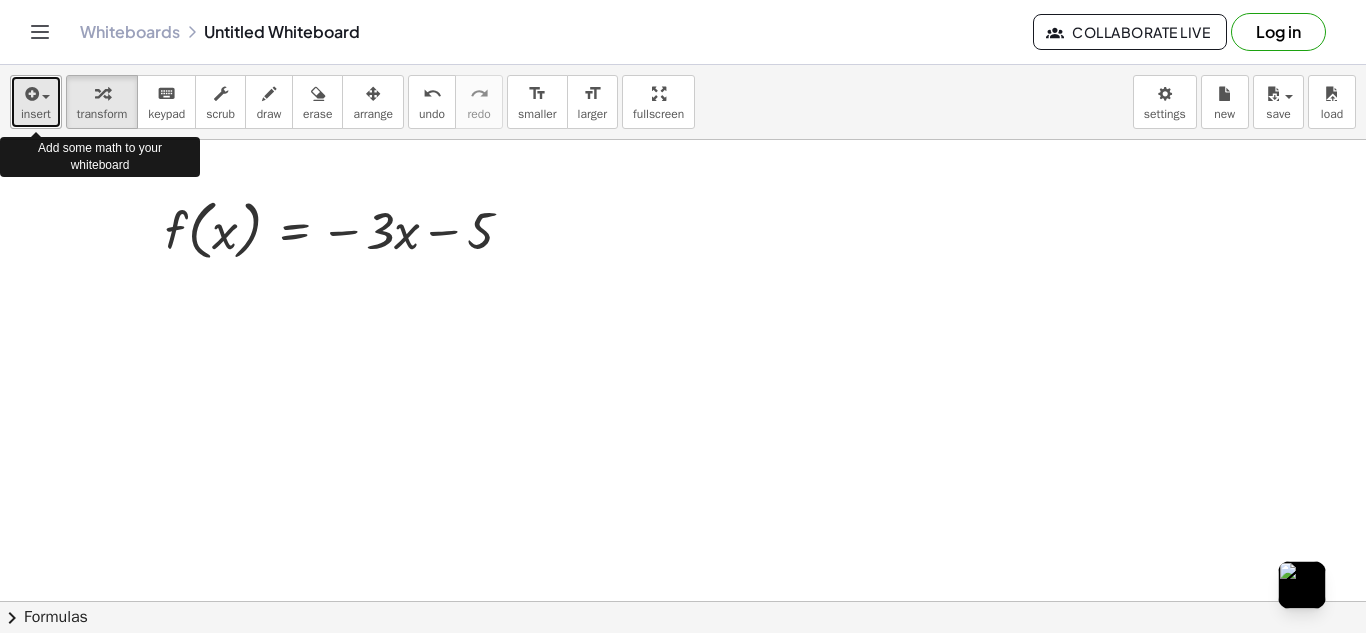 click at bounding box center (30, 94) 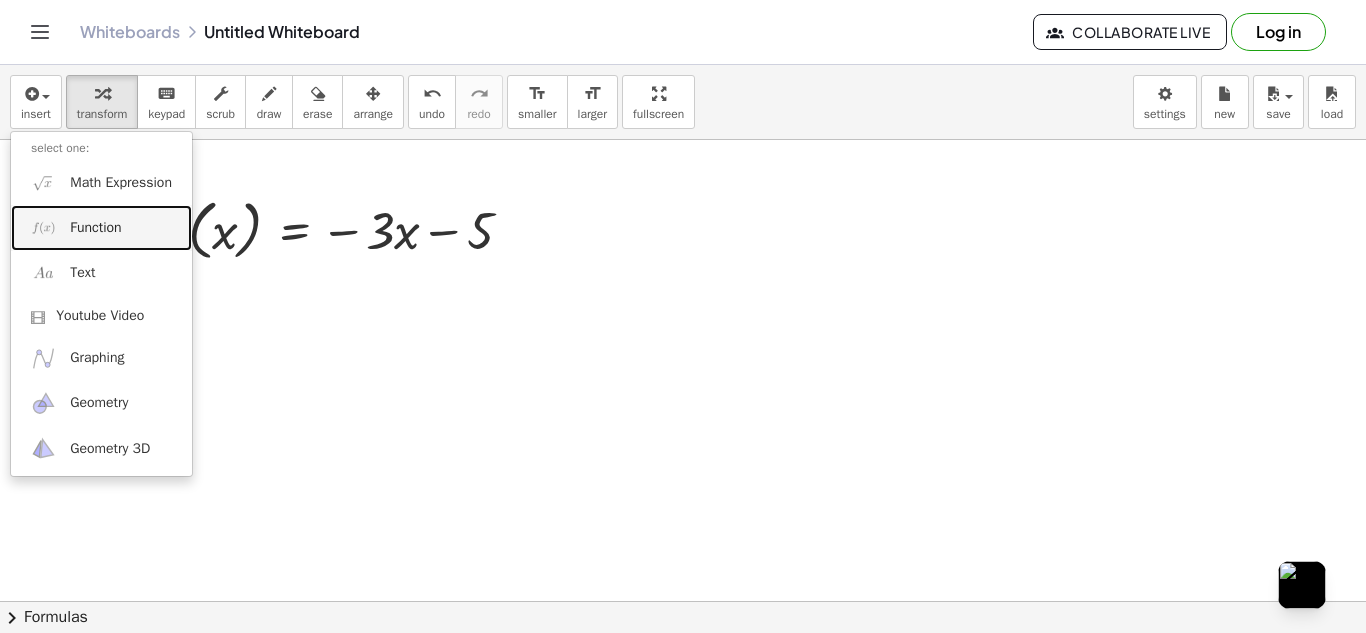 click on "Function" at bounding box center (101, 227) 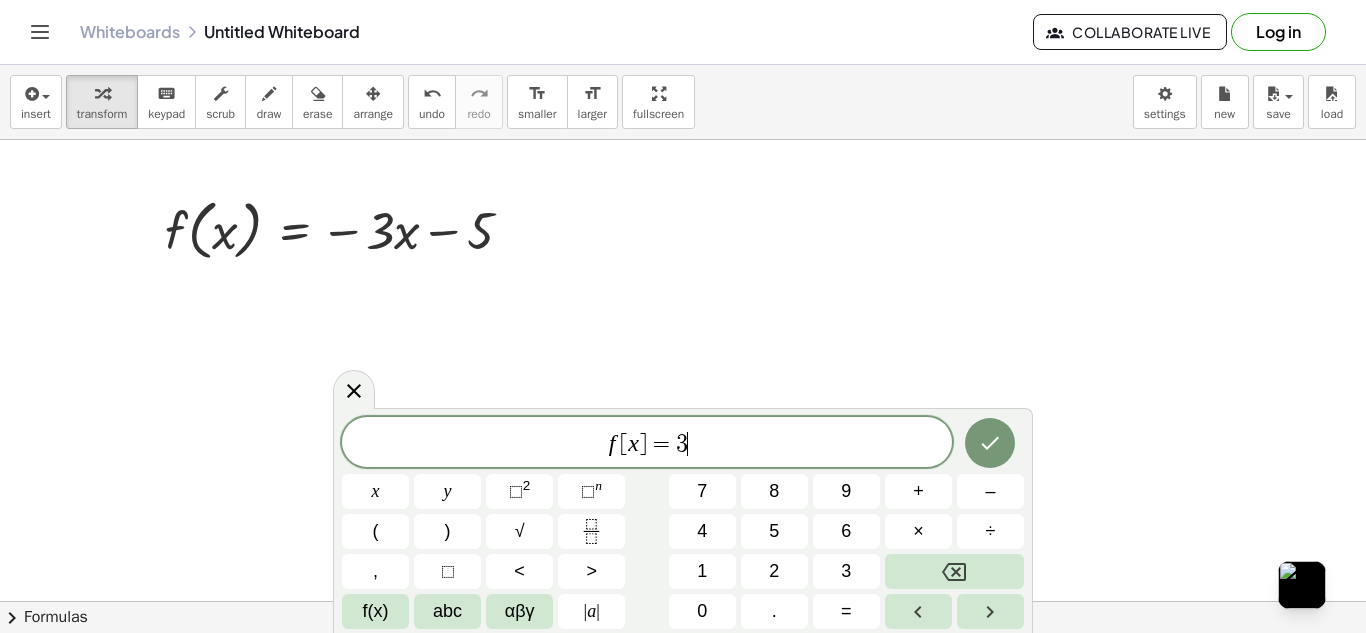 click on "f [ x ] = 3 ​" at bounding box center (647, 444) 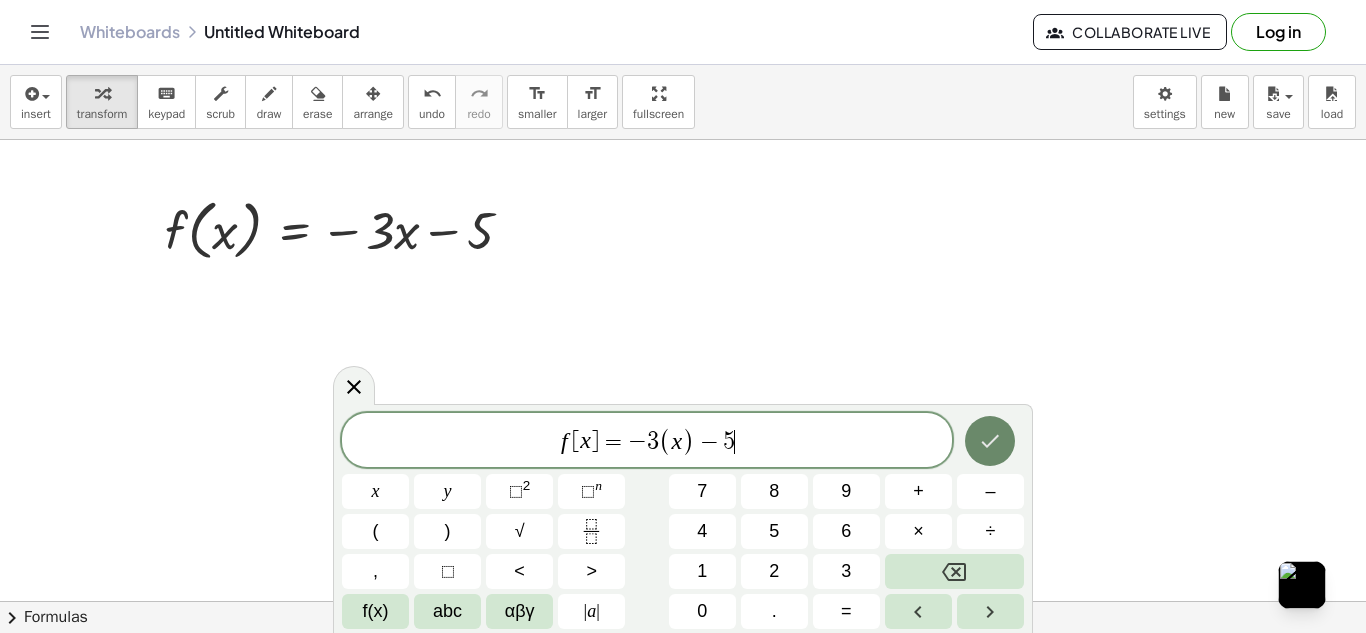 click 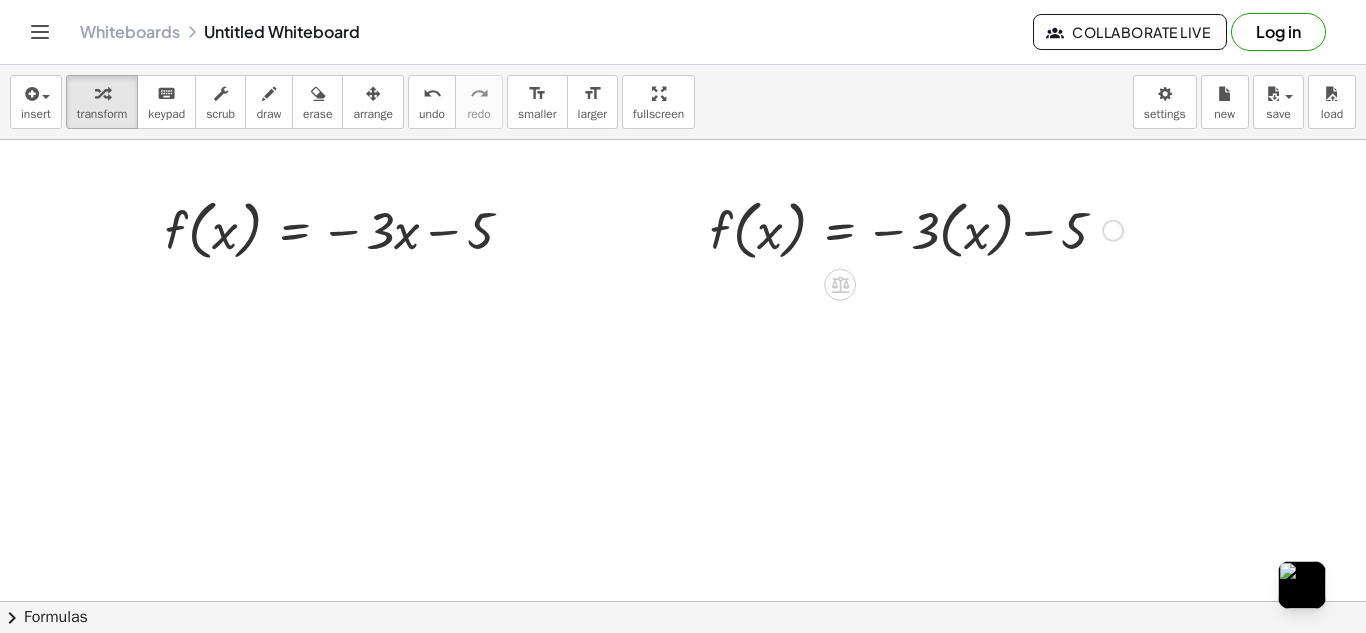 click at bounding box center [916, 229] 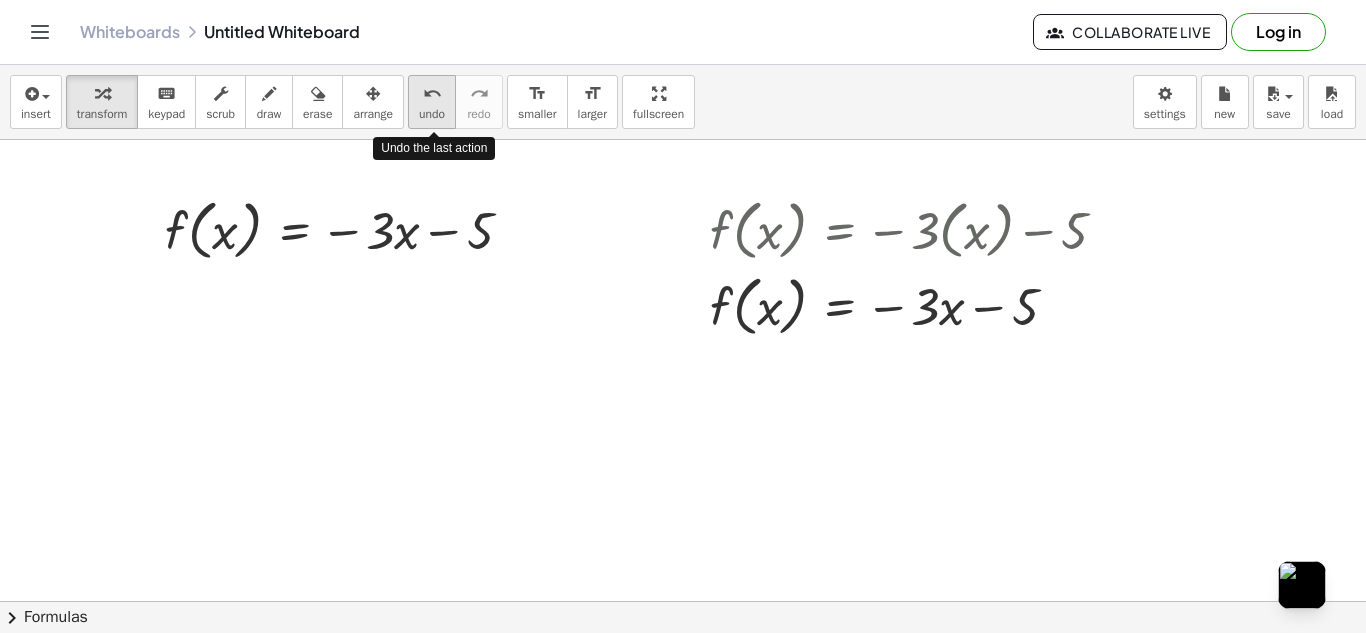 click on "undo" at bounding box center (432, 94) 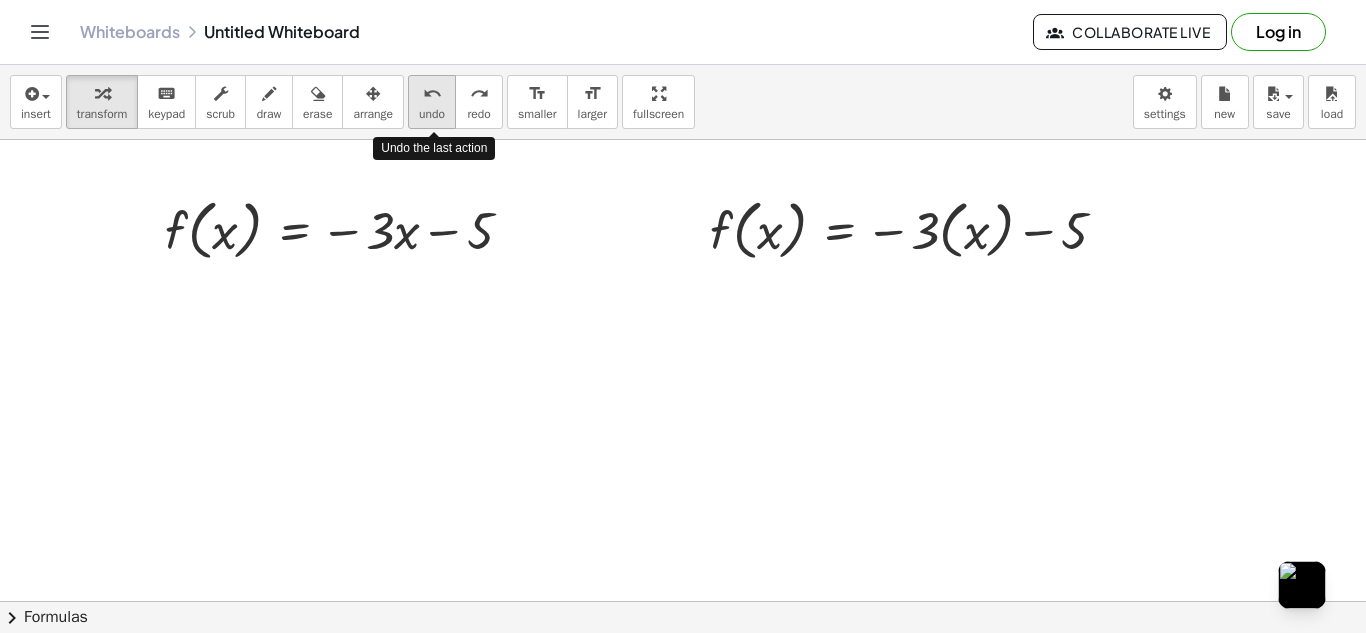 click on "undo" at bounding box center (432, 94) 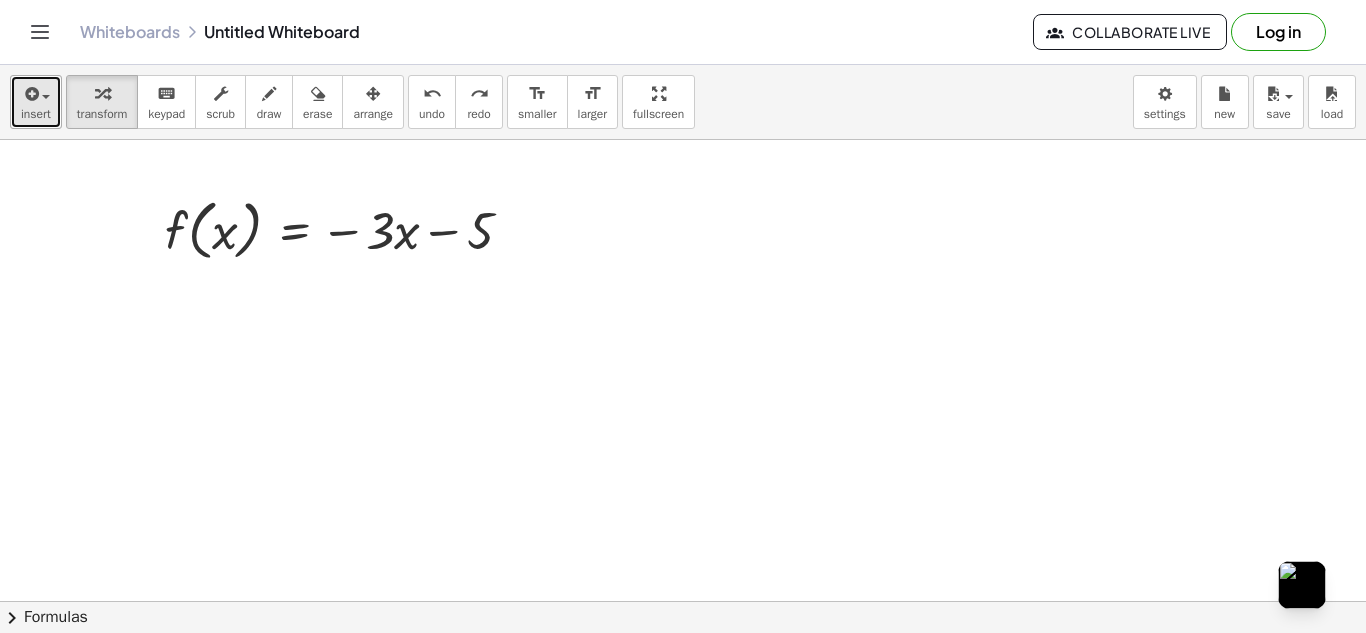 click at bounding box center [30, 94] 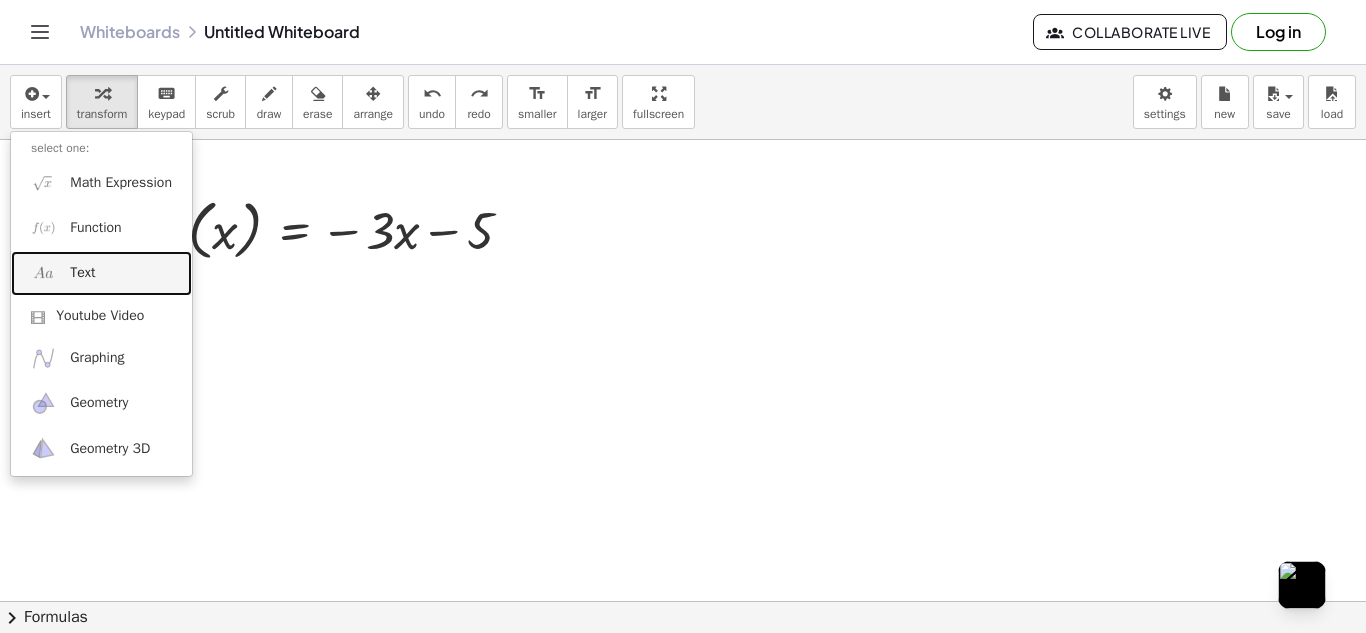 click on "Text" at bounding box center (101, 273) 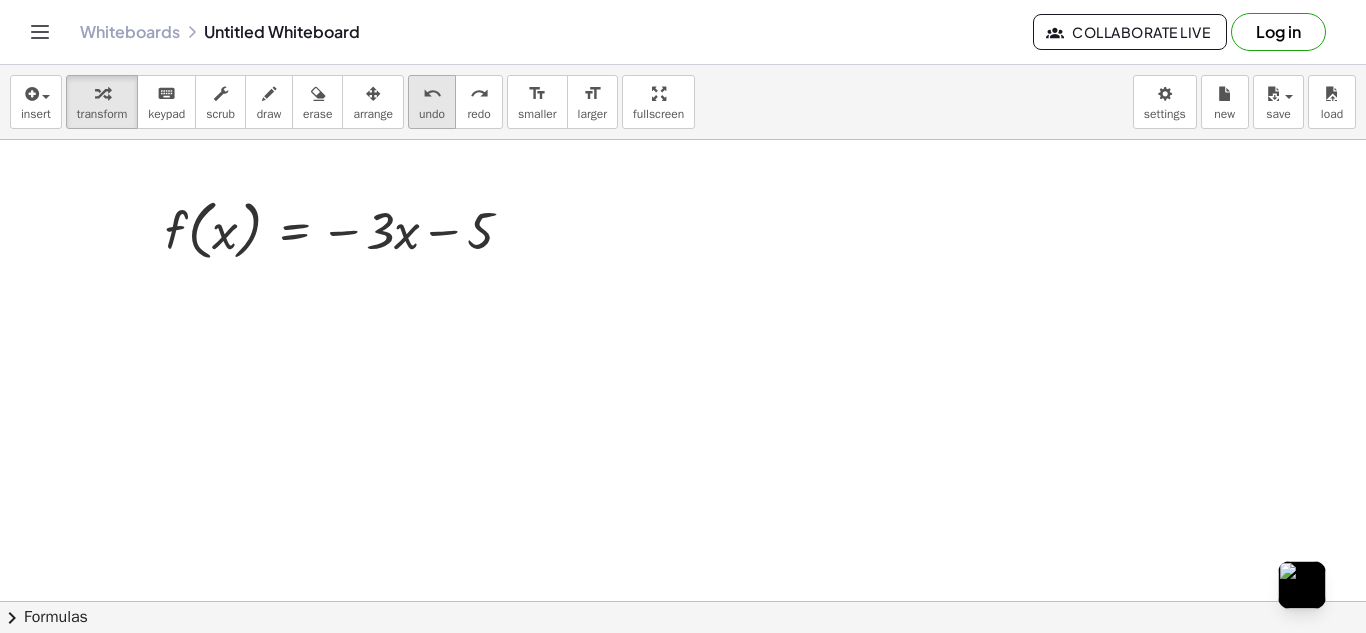 click on "undo" at bounding box center (432, 114) 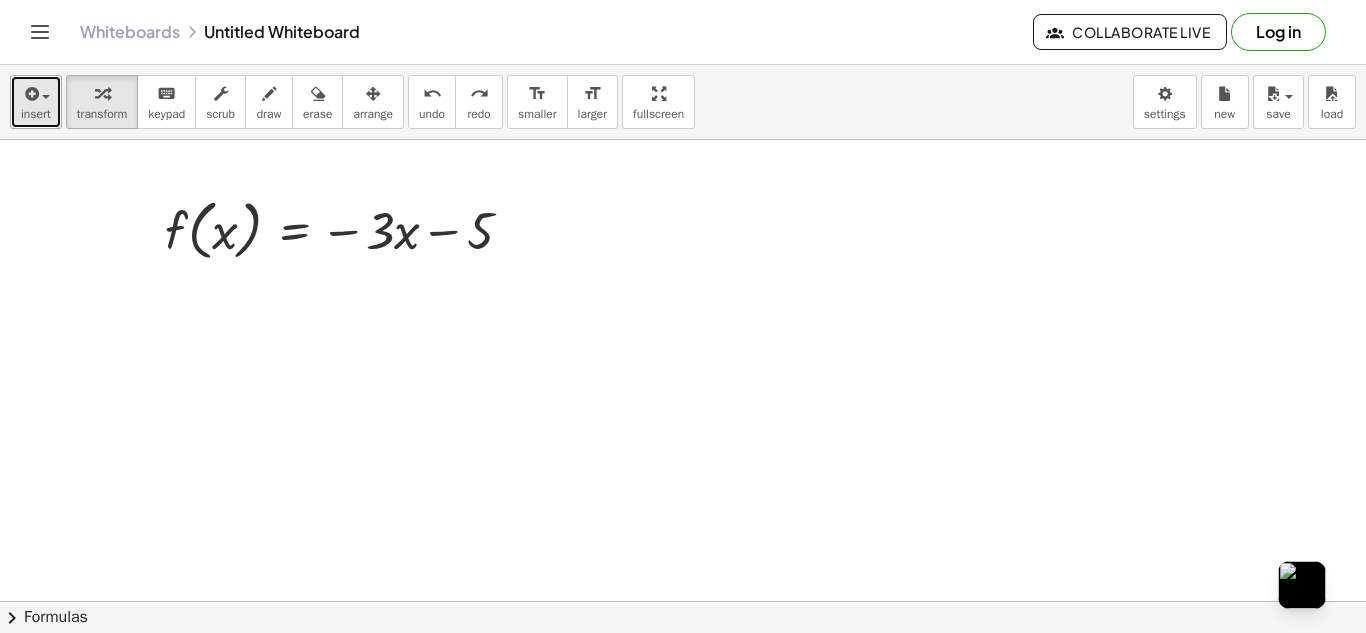 click at bounding box center (30, 94) 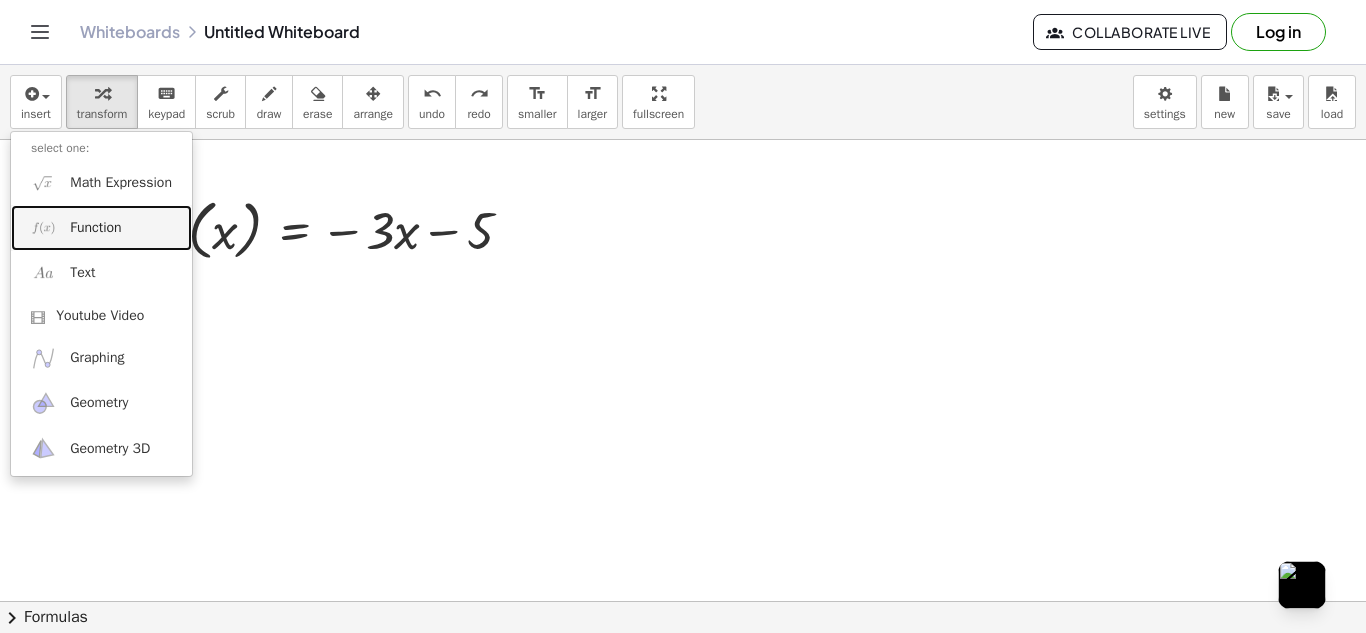 click on "Function" at bounding box center (95, 228) 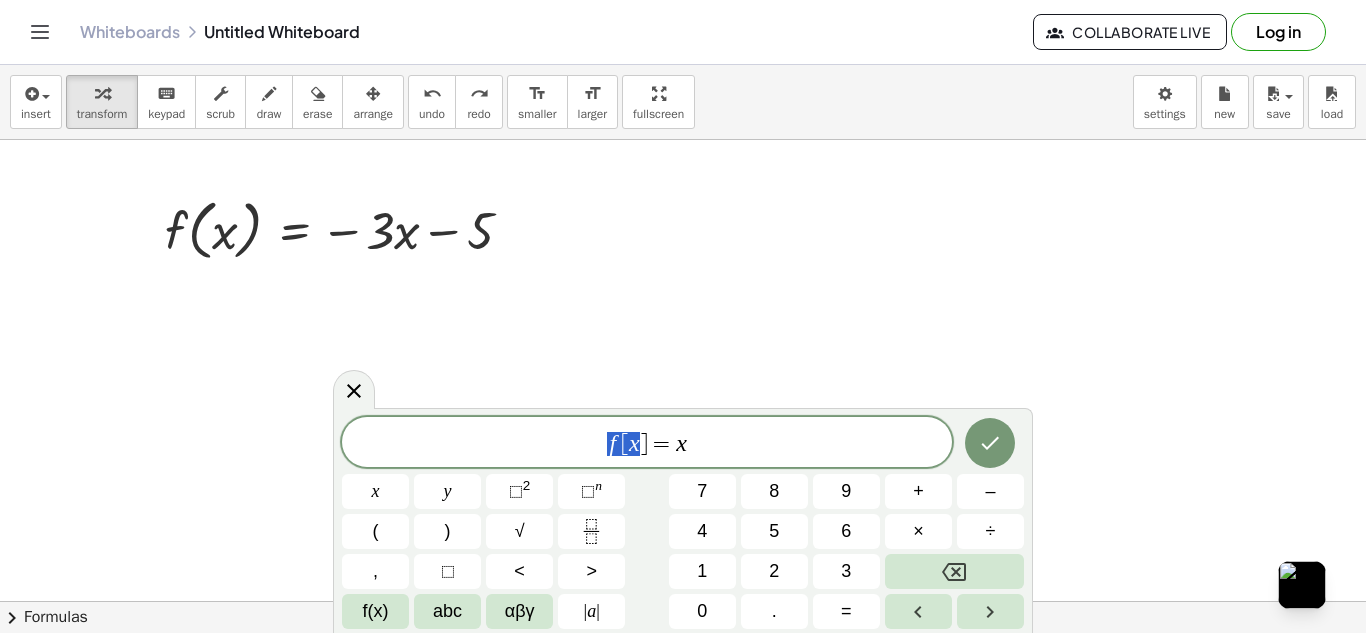 drag, startPoint x: 643, startPoint y: 444, endPoint x: 560, endPoint y: 433, distance: 83.725746 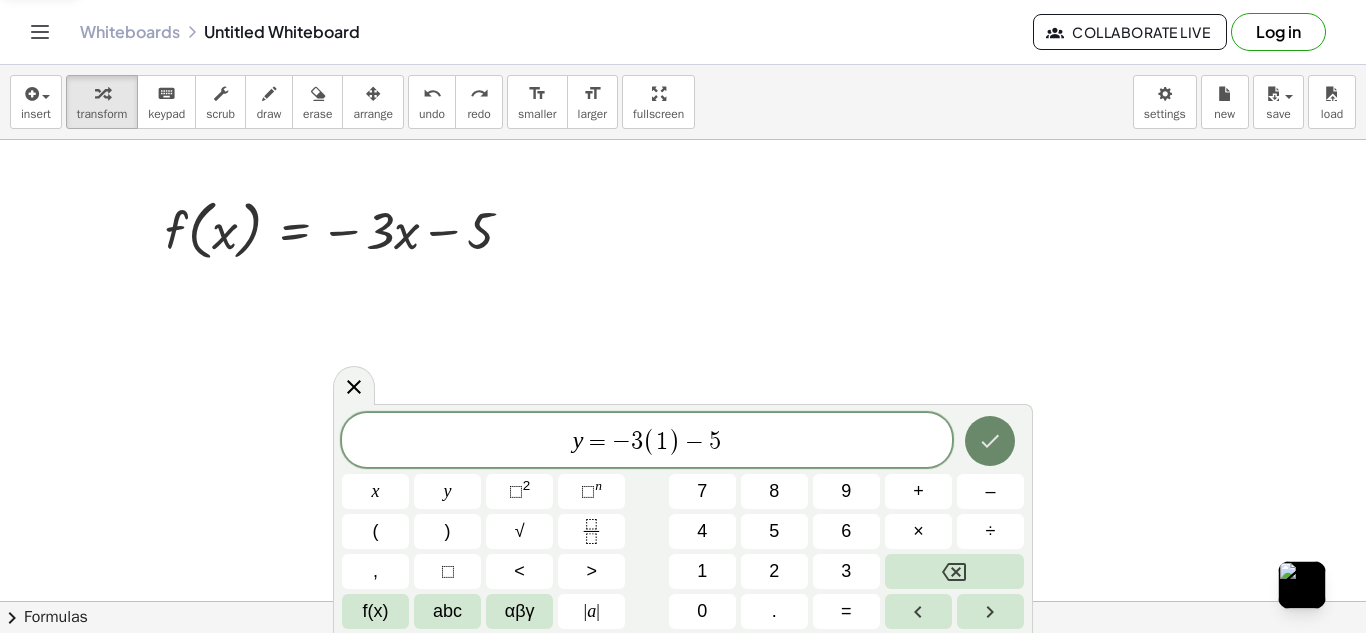 click at bounding box center (990, 441) 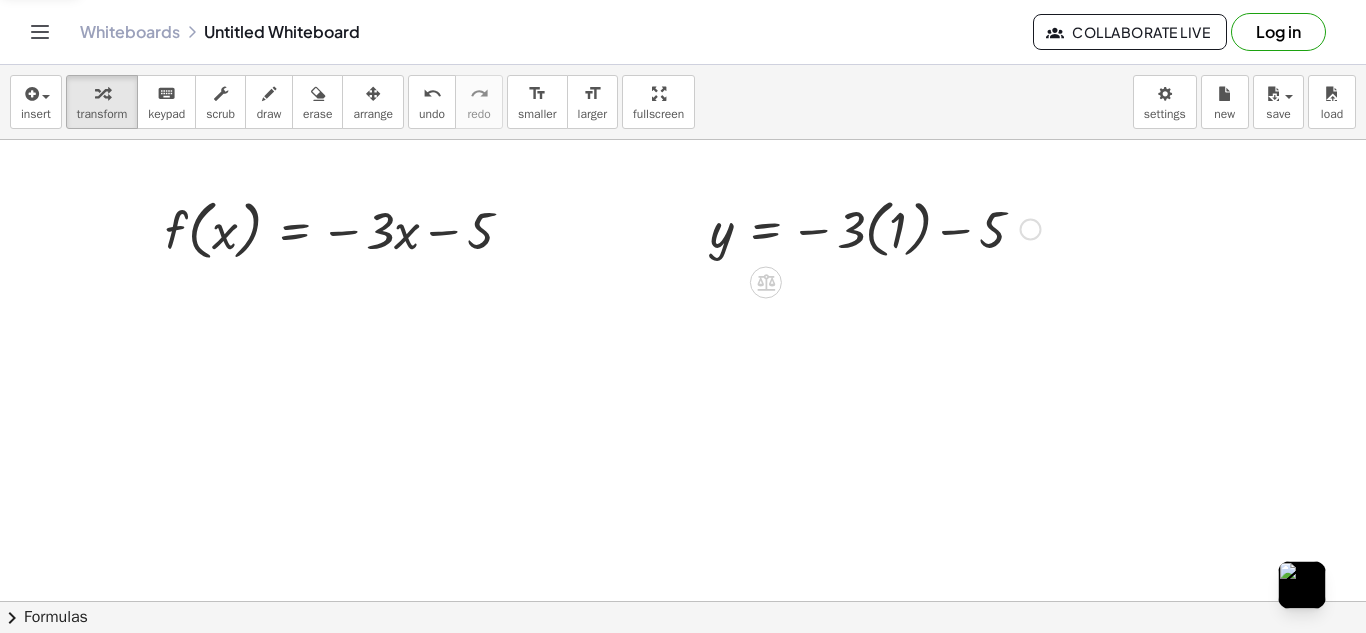 click at bounding box center [875, 227] 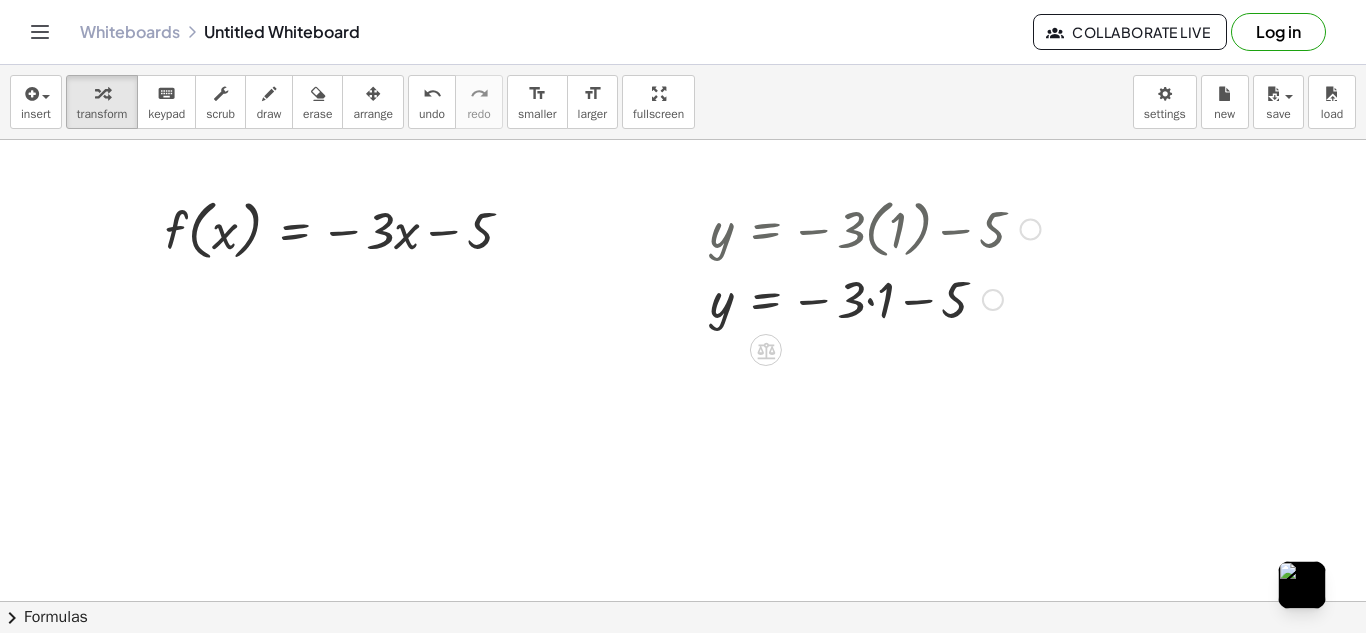 click at bounding box center [875, 298] 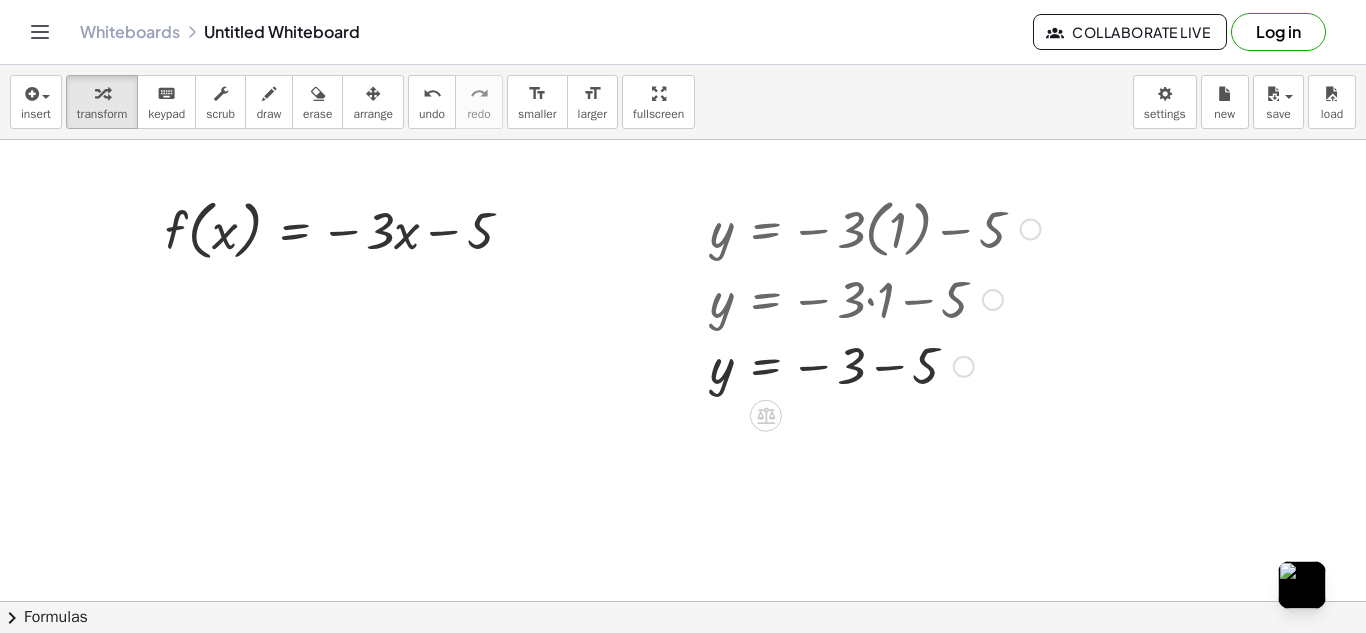 click at bounding box center [875, 365] 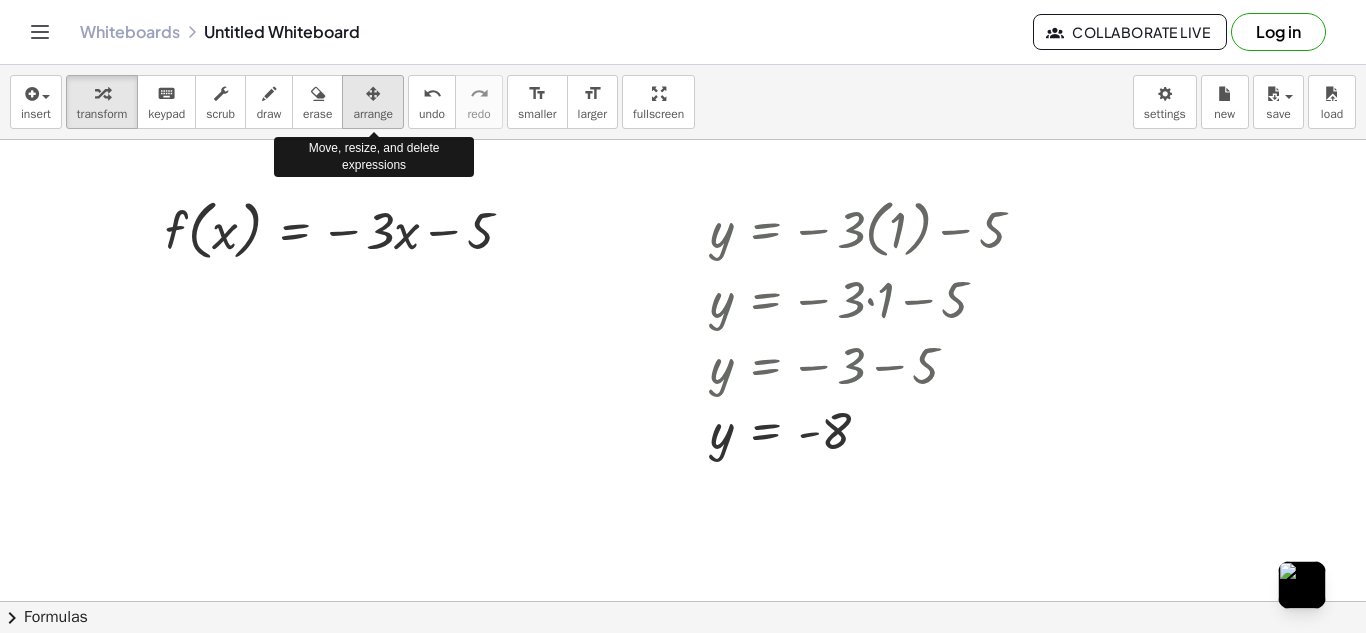 click on "arrange" at bounding box center [373, 114] 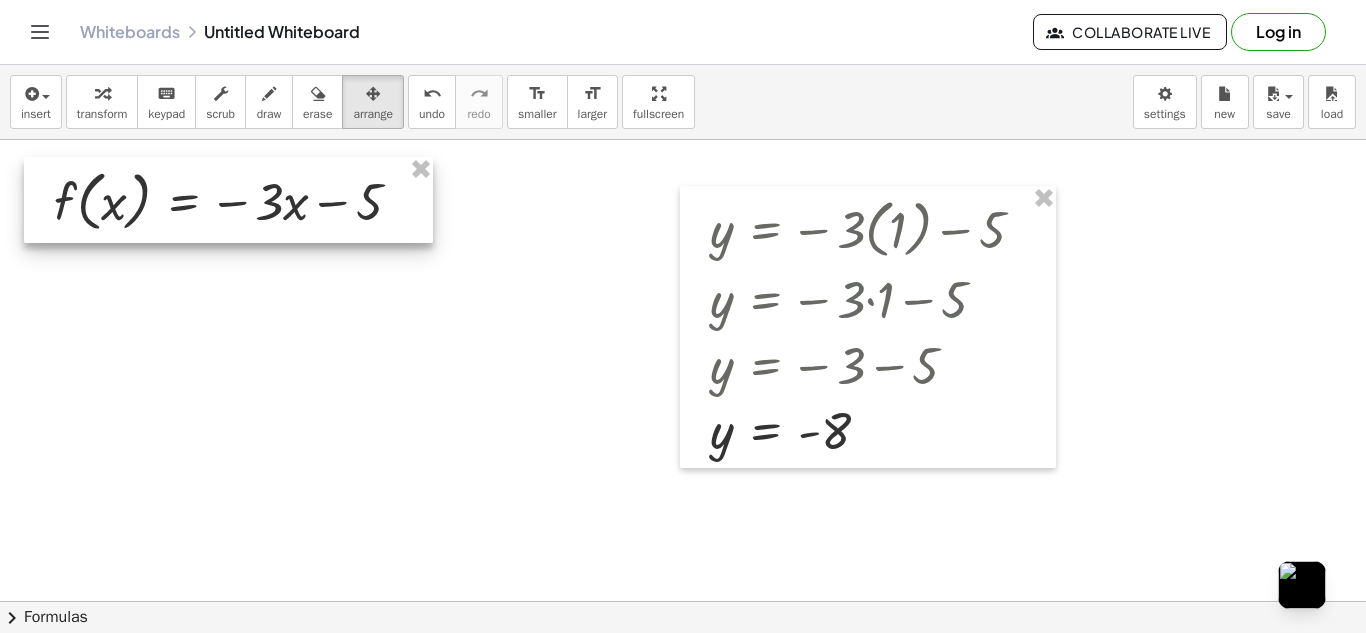 drag, startPoint x: 400, startPoint y: 230, endPoint x: 289, endPoint y: 201, distance: 114.72576 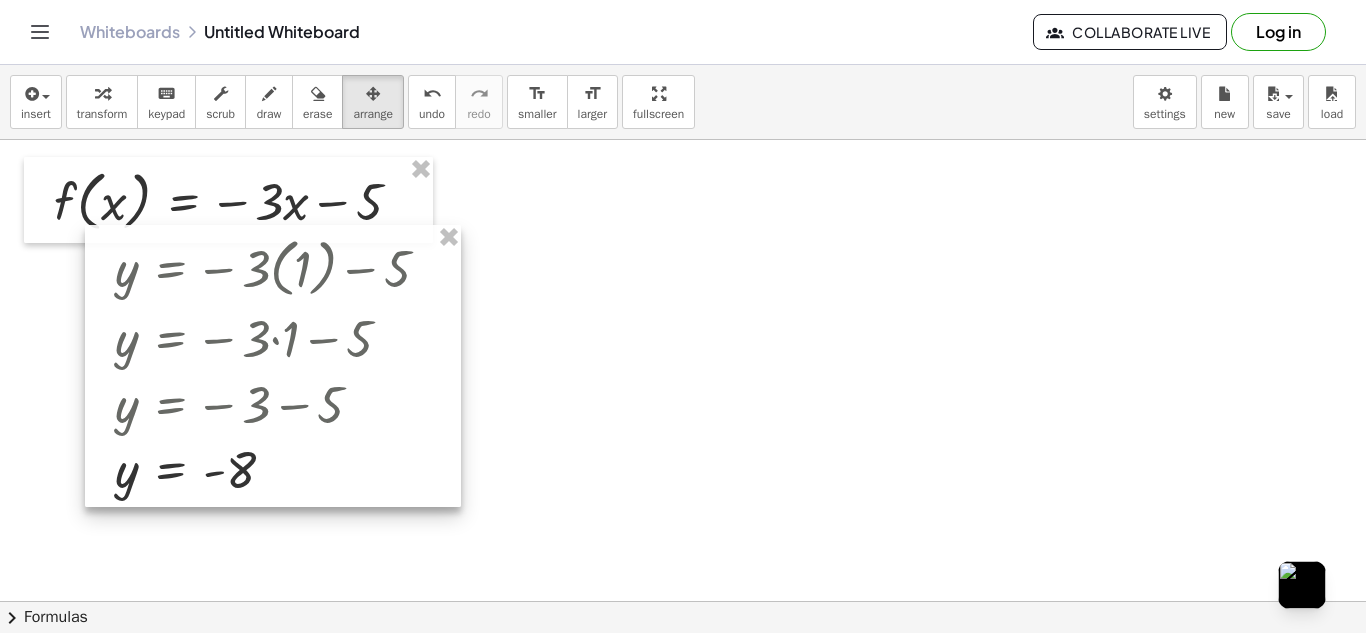 drag, startPoint x: 766, startPoint y: 252, endPoint x: 174, endPoint y: 290, distance: 593.2183 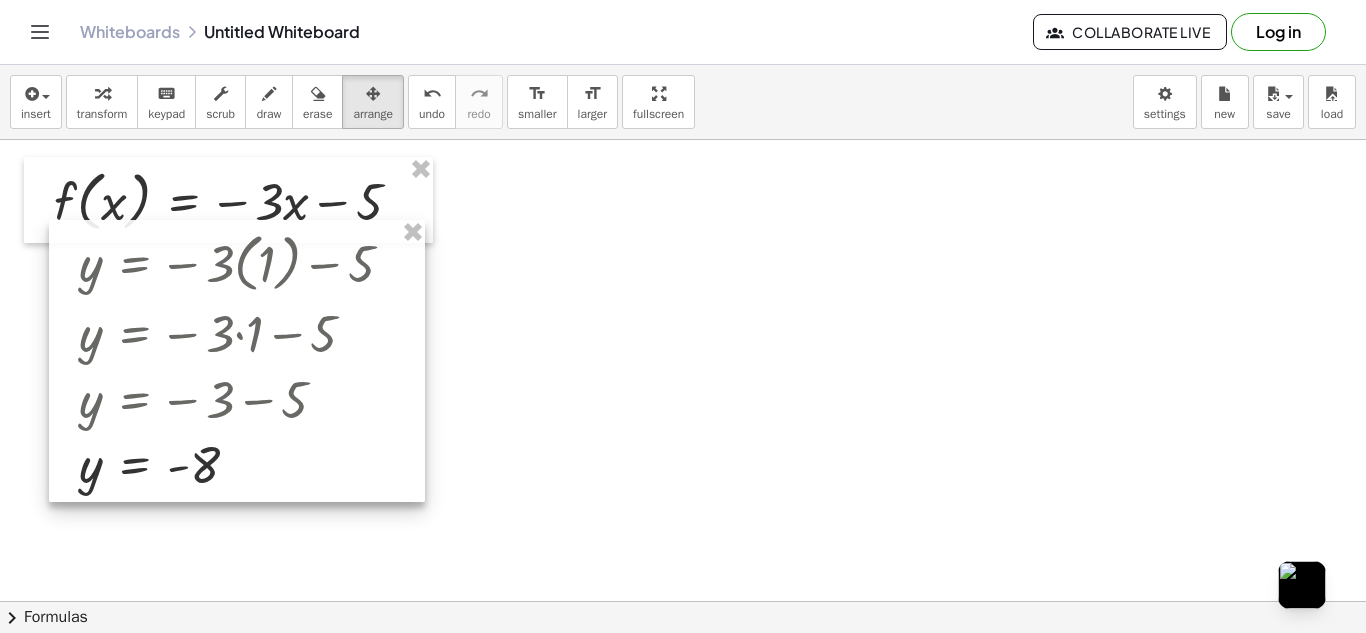 drag, startPoint x: 174, startPoint y: 290, endPoint x: 136, endPoint y: 286, distance: 38.209946 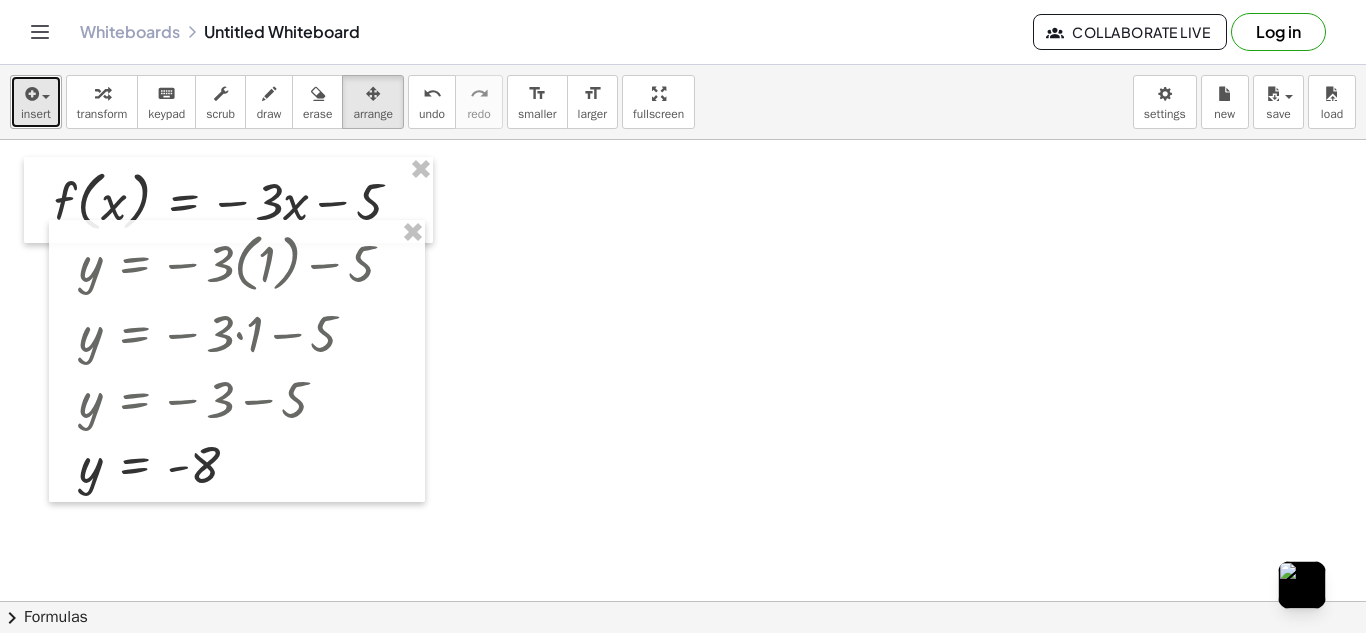 click on "insert" at bounding box center [36, 114] 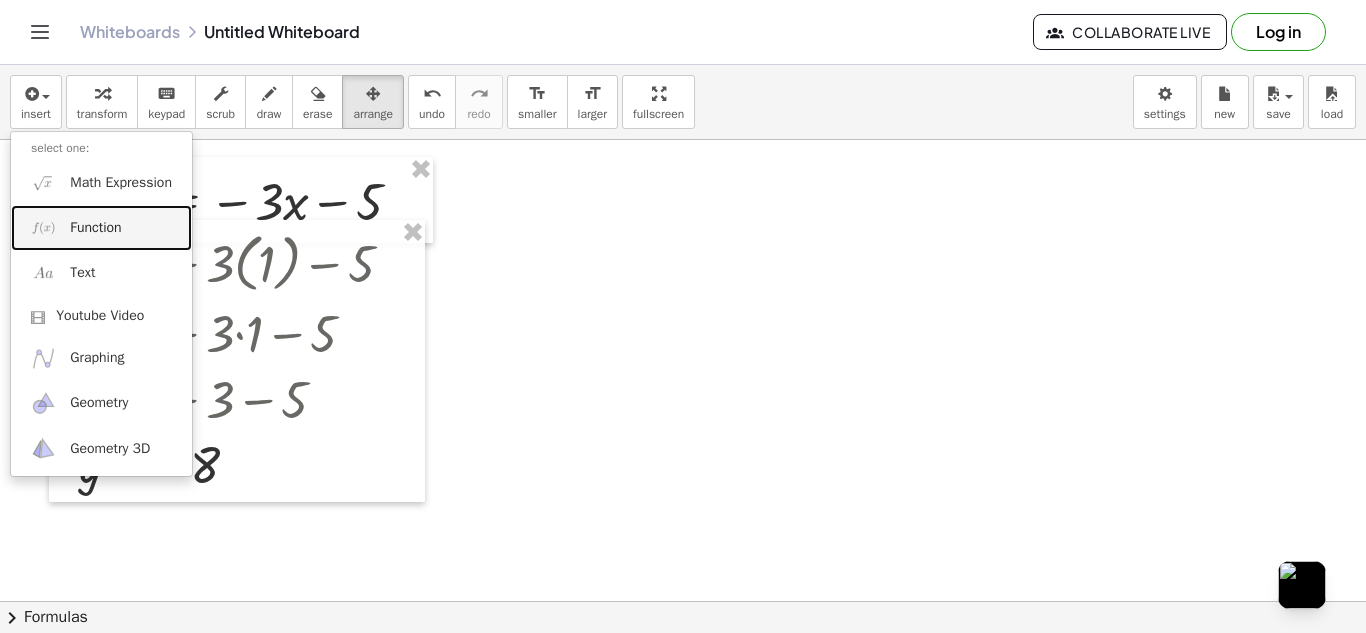 click on "Function" at bounding box center (95, 228) 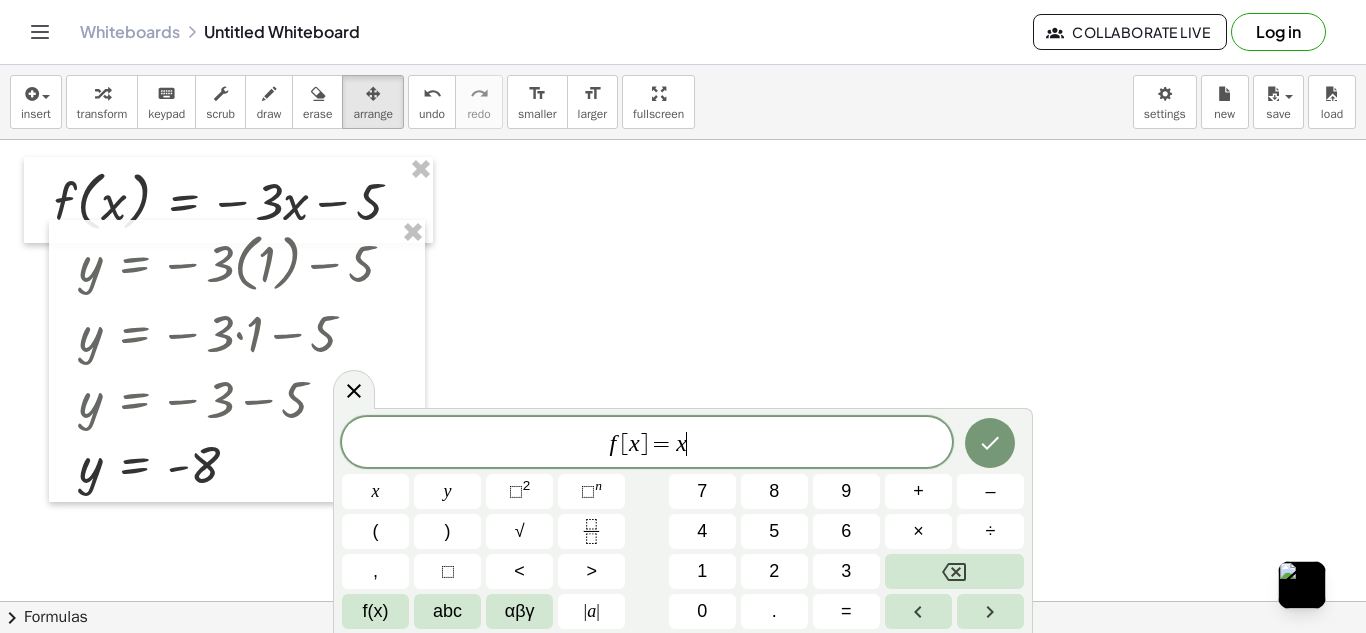 click on "f [ x ] = x ​" at bounding box center (647, 444) 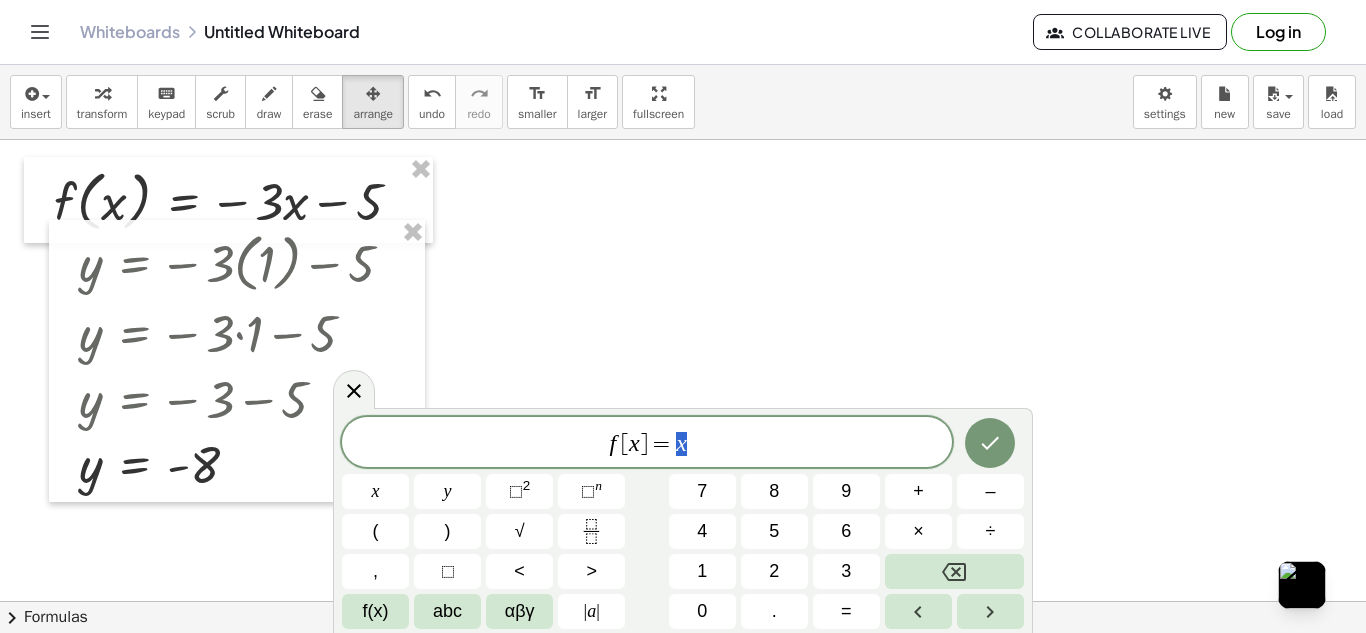 drag, startPoint x: 731, startPoint y: 442, endPoint x: 672, endPoint y: 454, distance: 60.207973 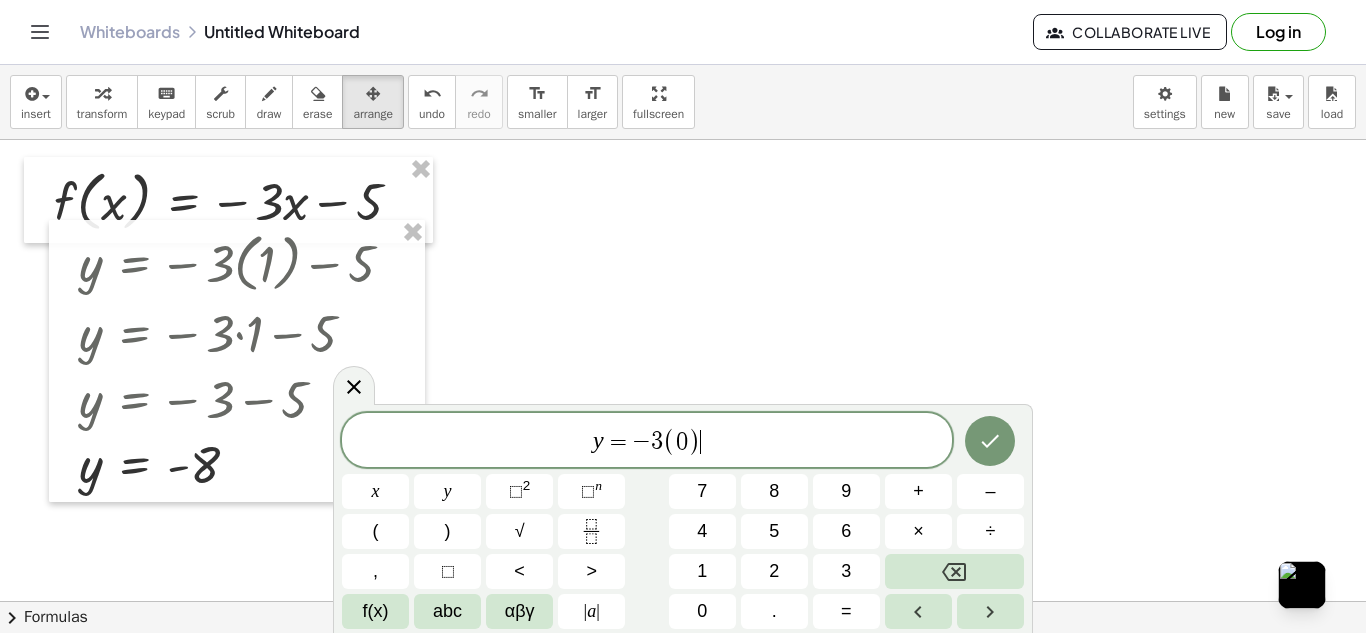 click on "y = − 3 ( 0 ) ​" at bounding box center [647, 441] 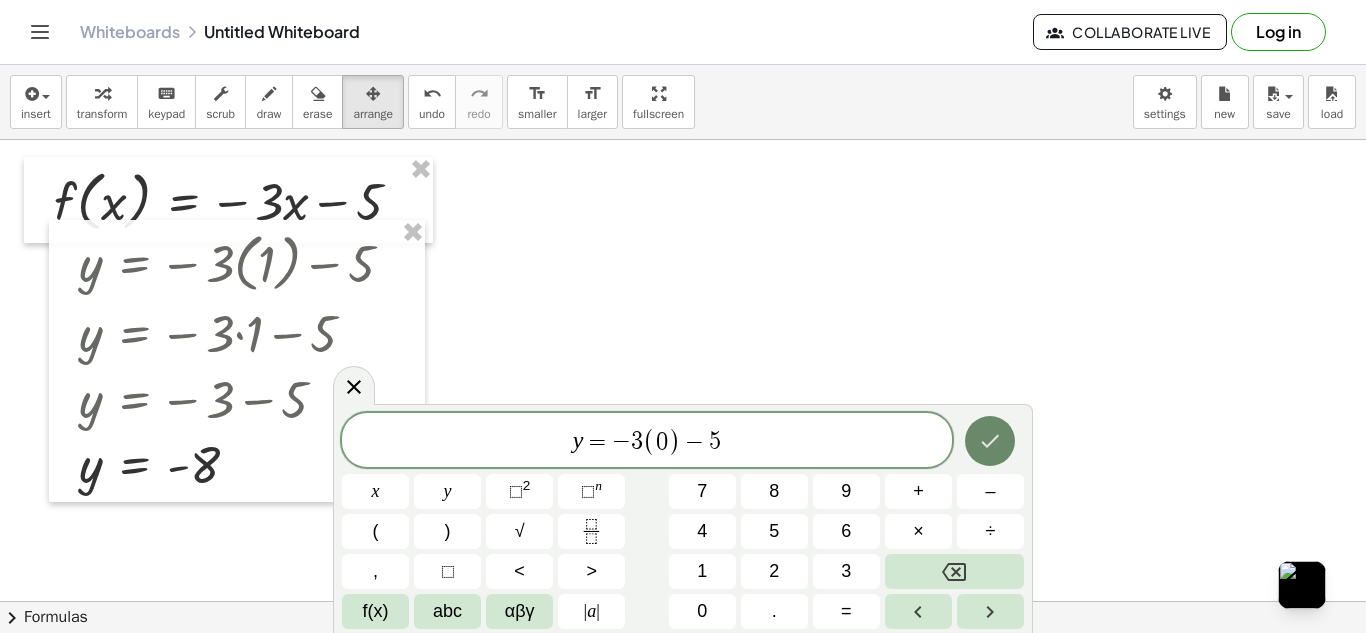 click 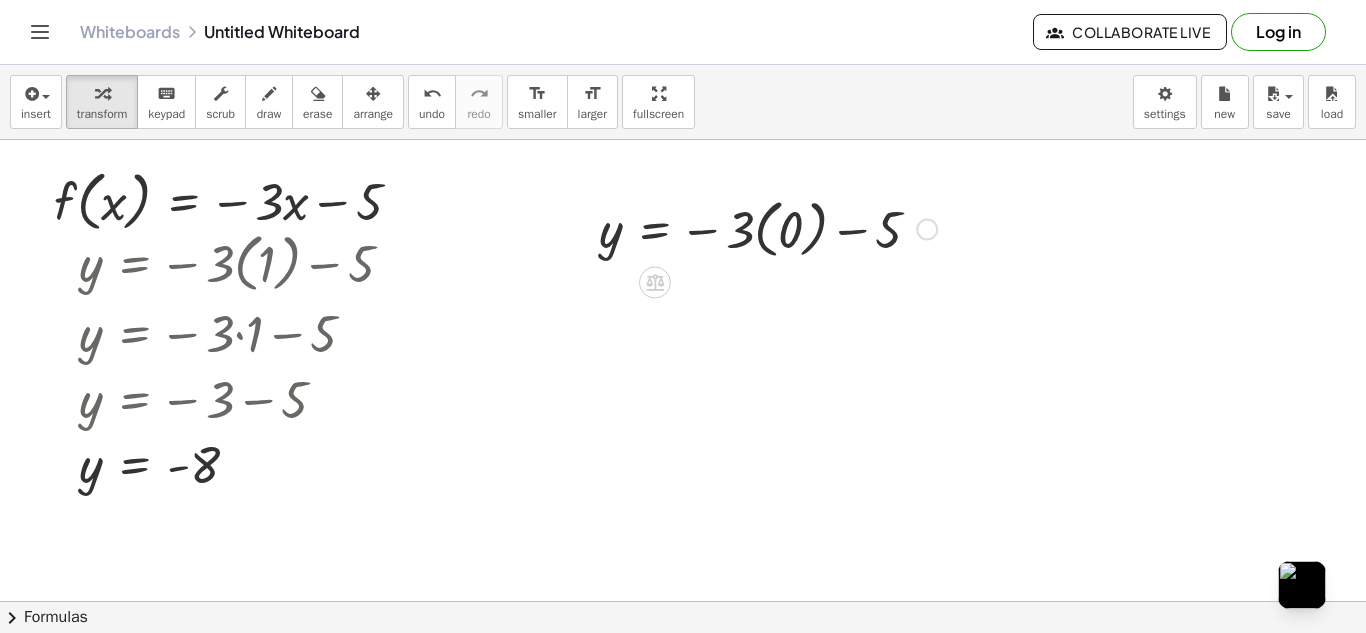click at bounding box center [768, 227] 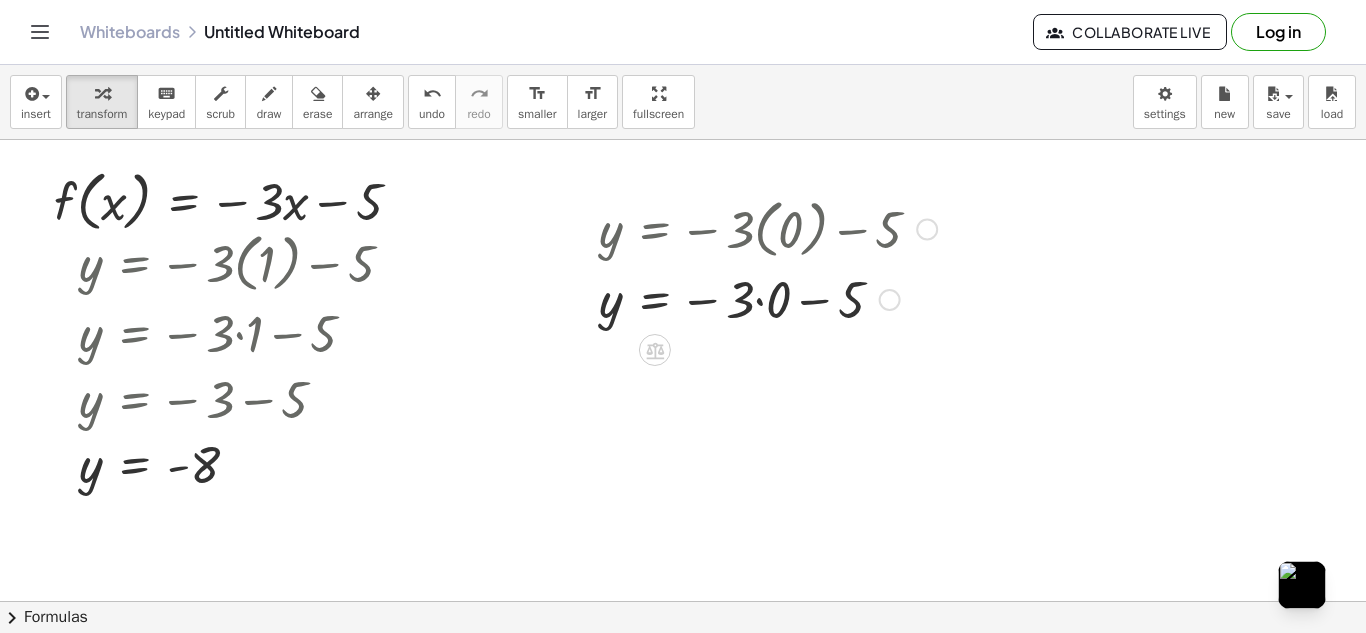click at bounding box center [768, 298] 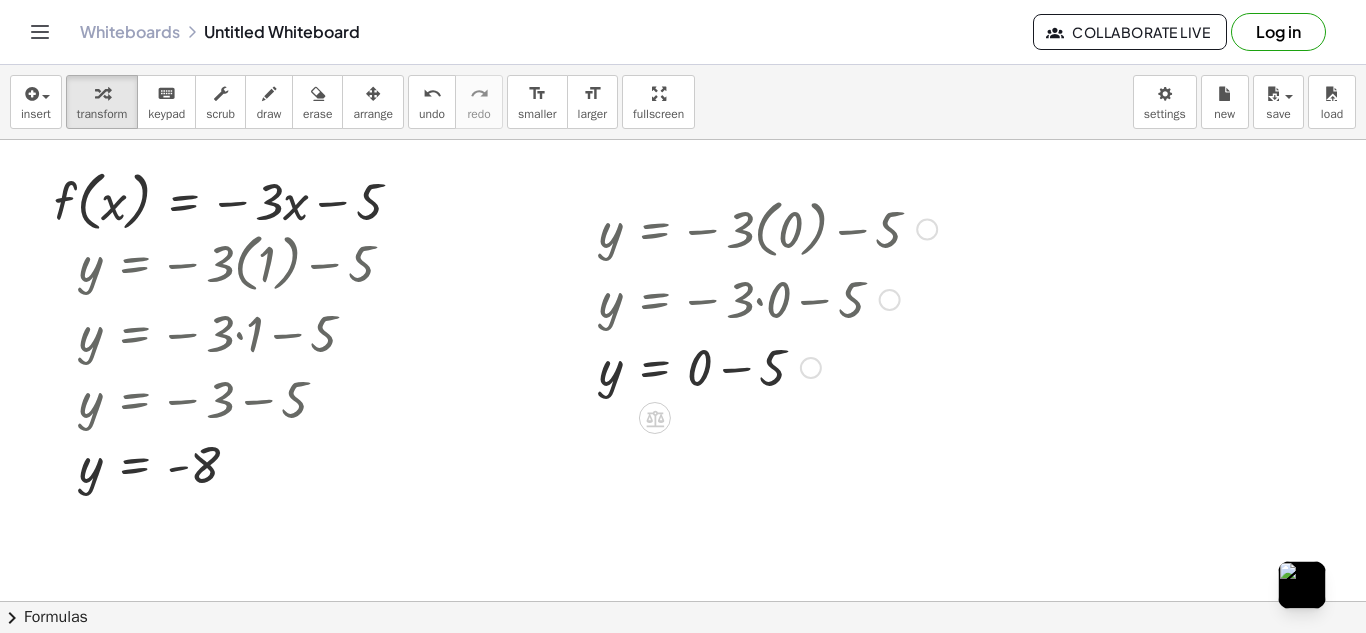 click at bounding box center [768, 366] 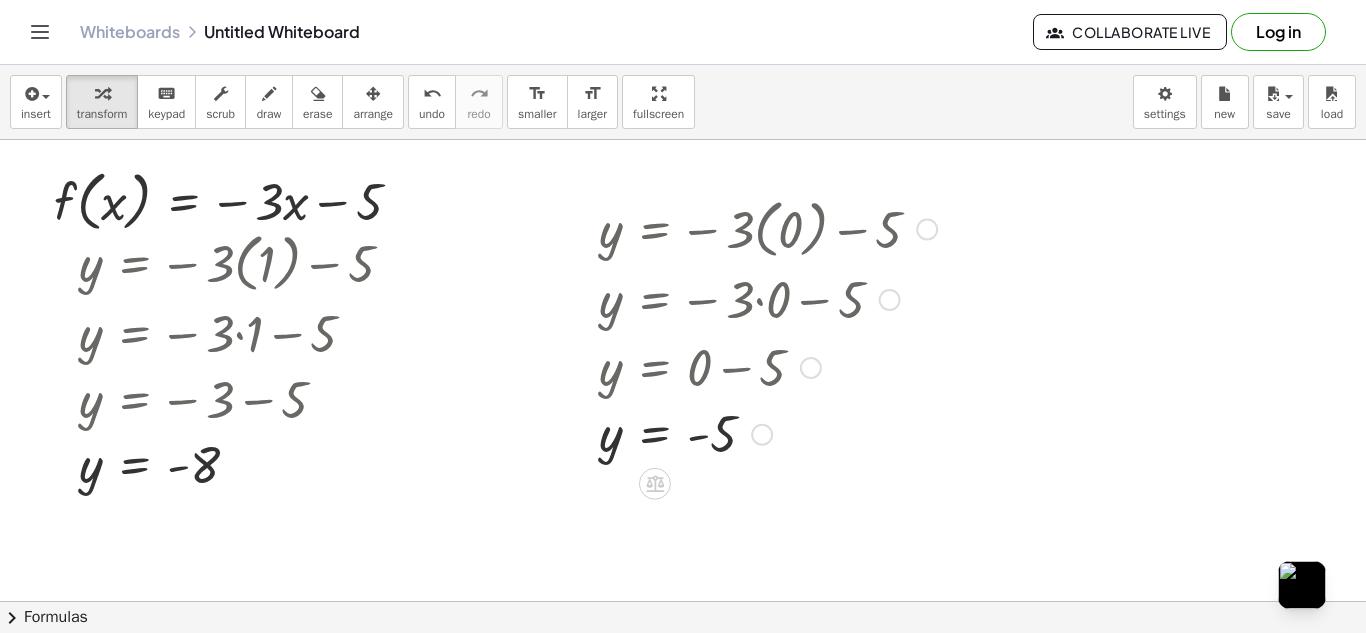 click at bounding box center (768, 227) 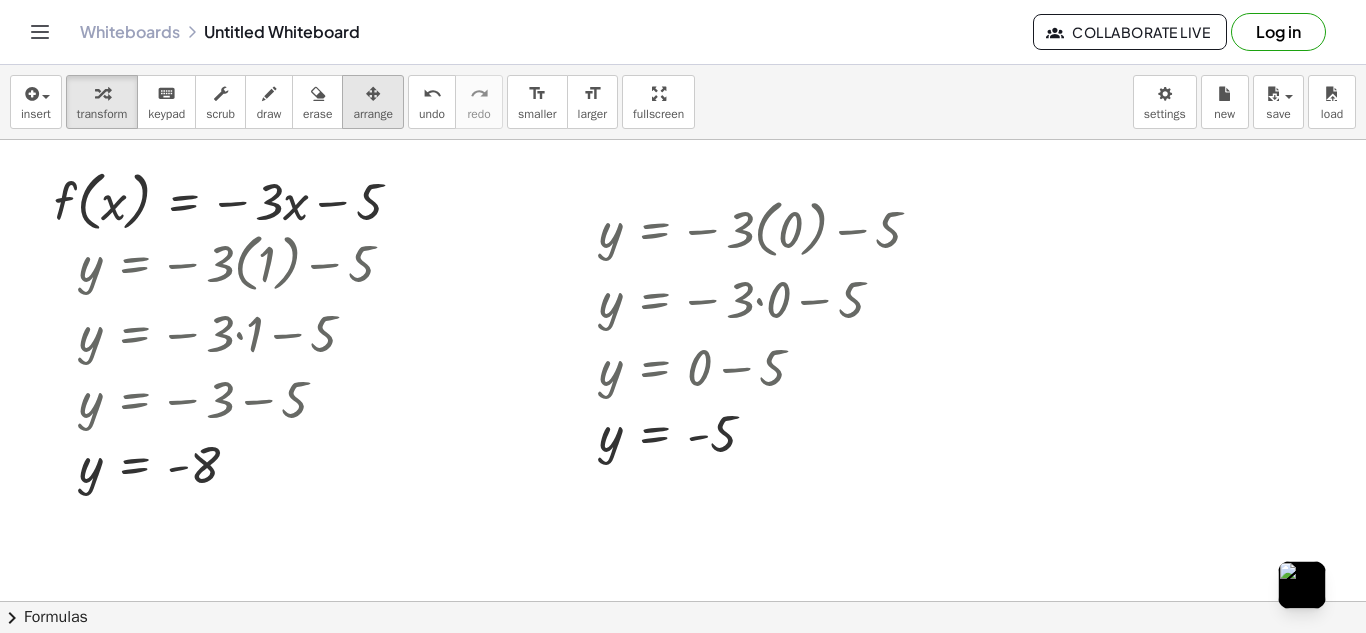 click on "arrange" at bounding box center (373, 114) 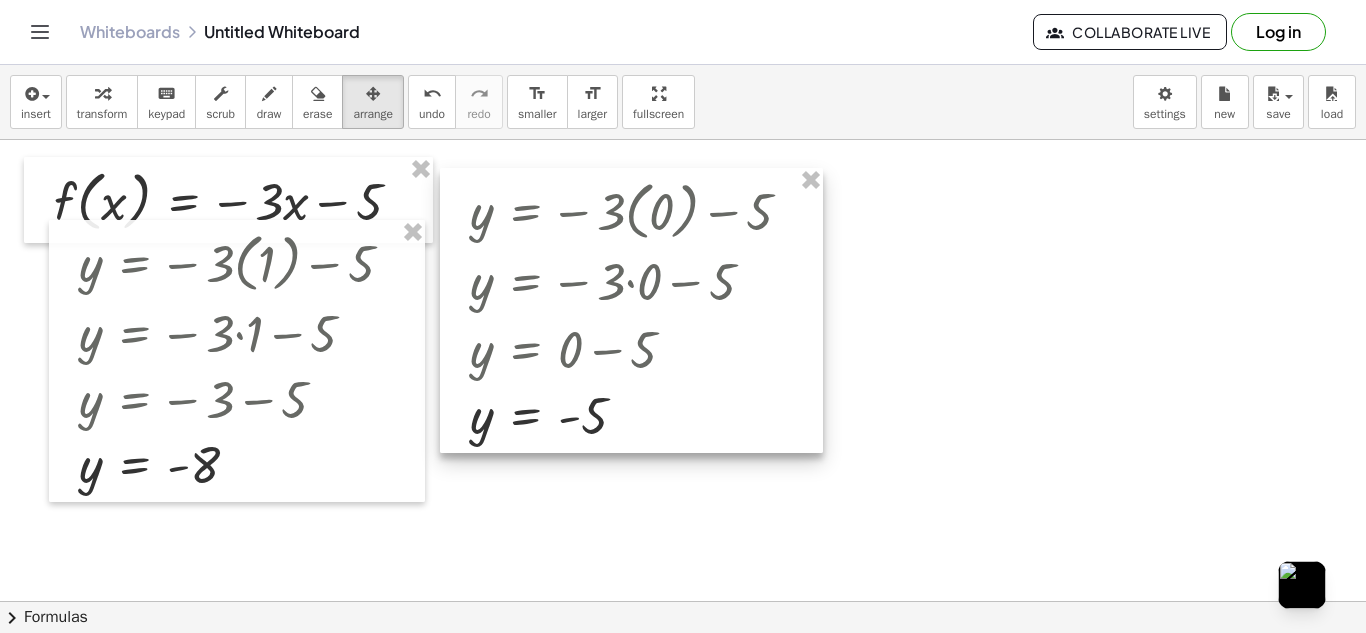 drag, startPoint x: 695, startPoint y: 268, endPoint x: 566, endPoint y: 250, distance: 130.24976 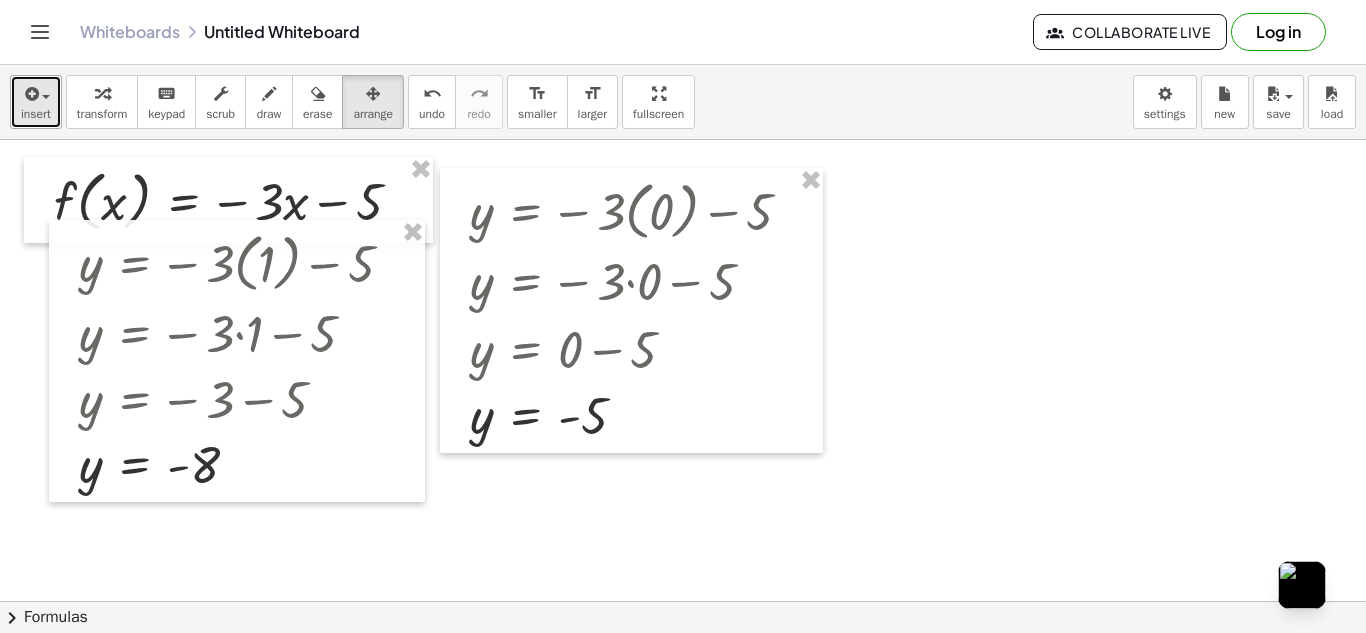 click at bounding box center (30, 94) 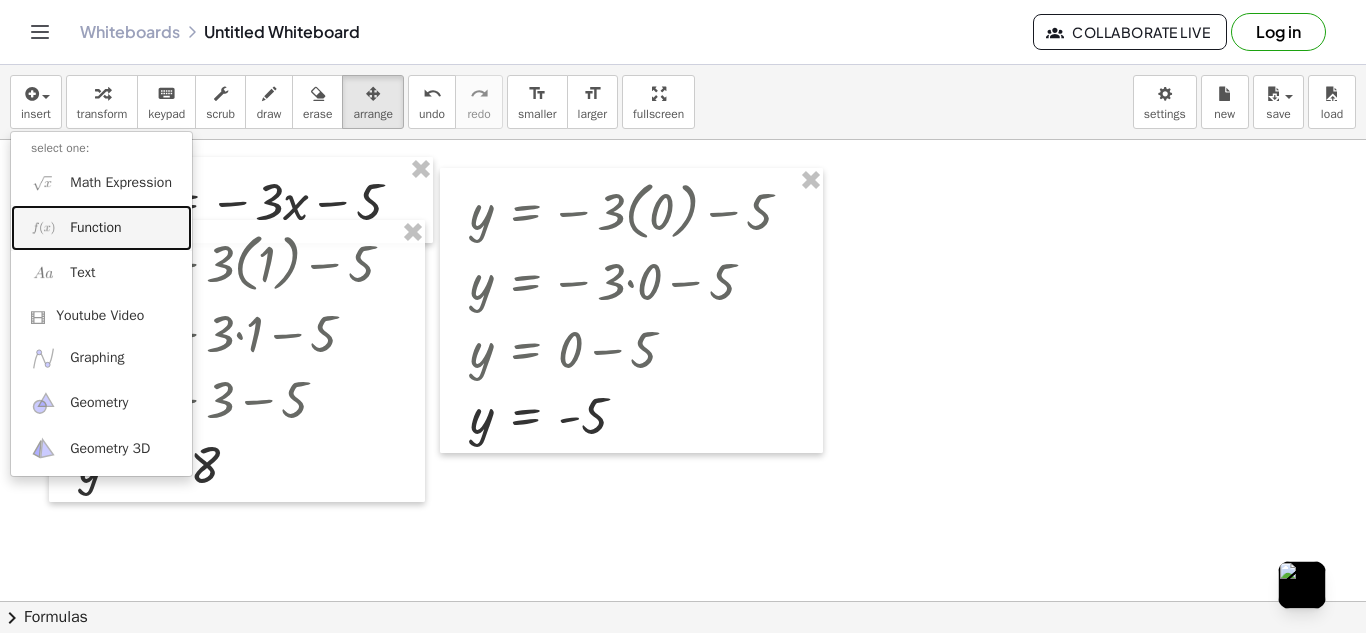 click on "Function" at bounding box center [101, 227] 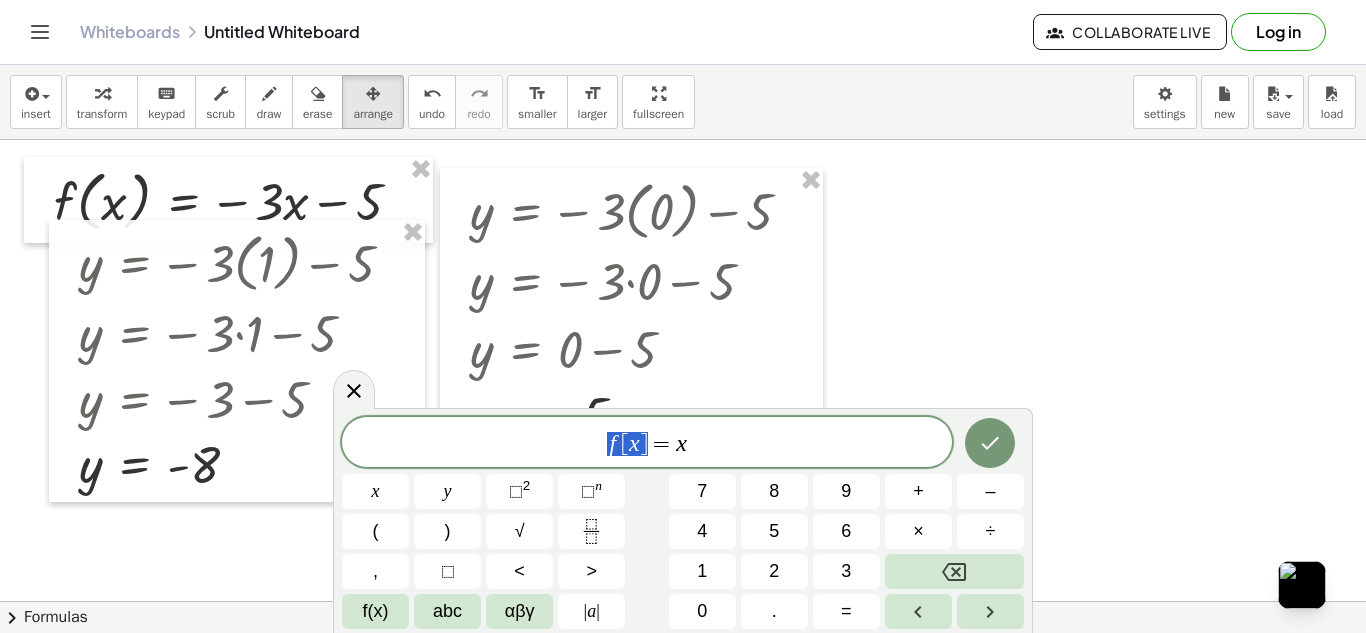 drag, startPoint x: 648, startPoint y: 453, endPoint x: 417, endPoint y: 409, distance: 235.15314 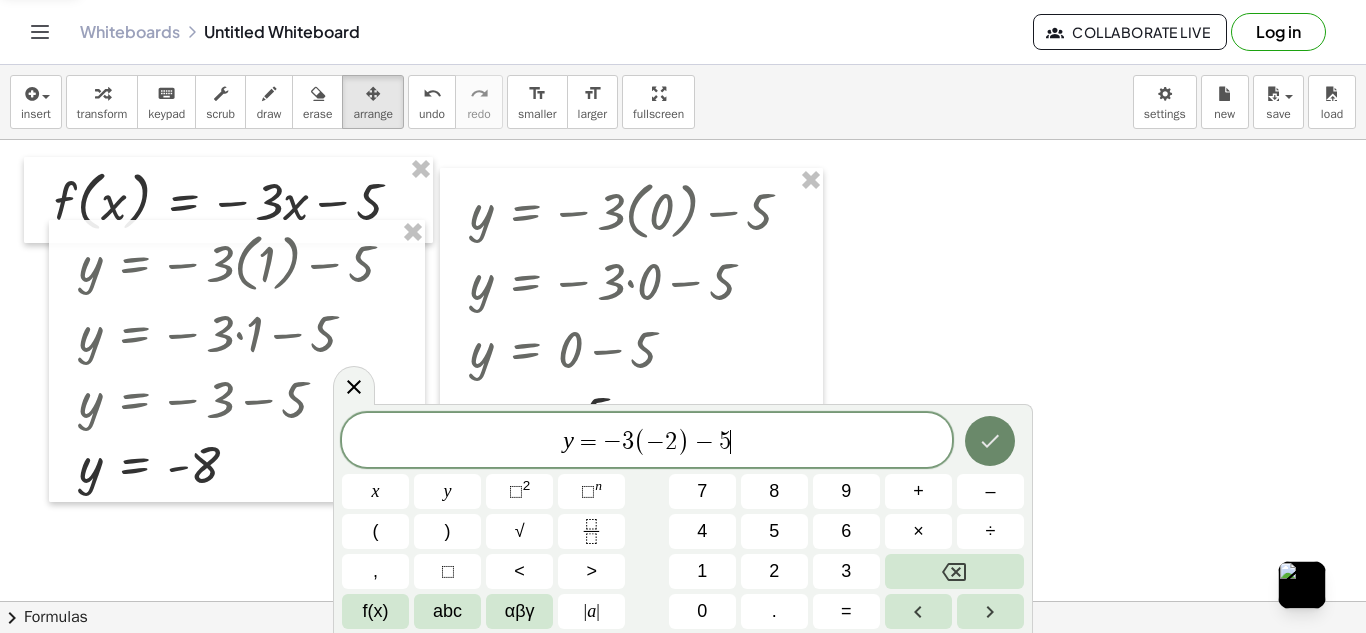 click at bounding box center [990, 441] 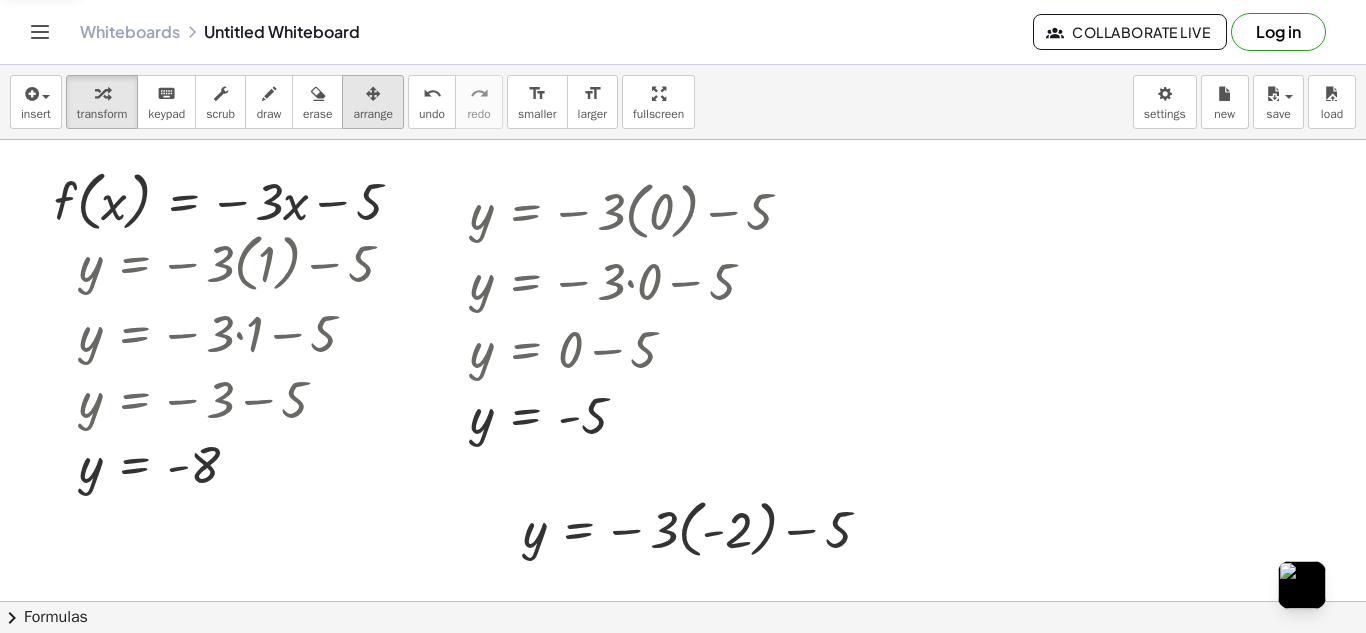 click on "arrange" at bounding box center (373, 114) 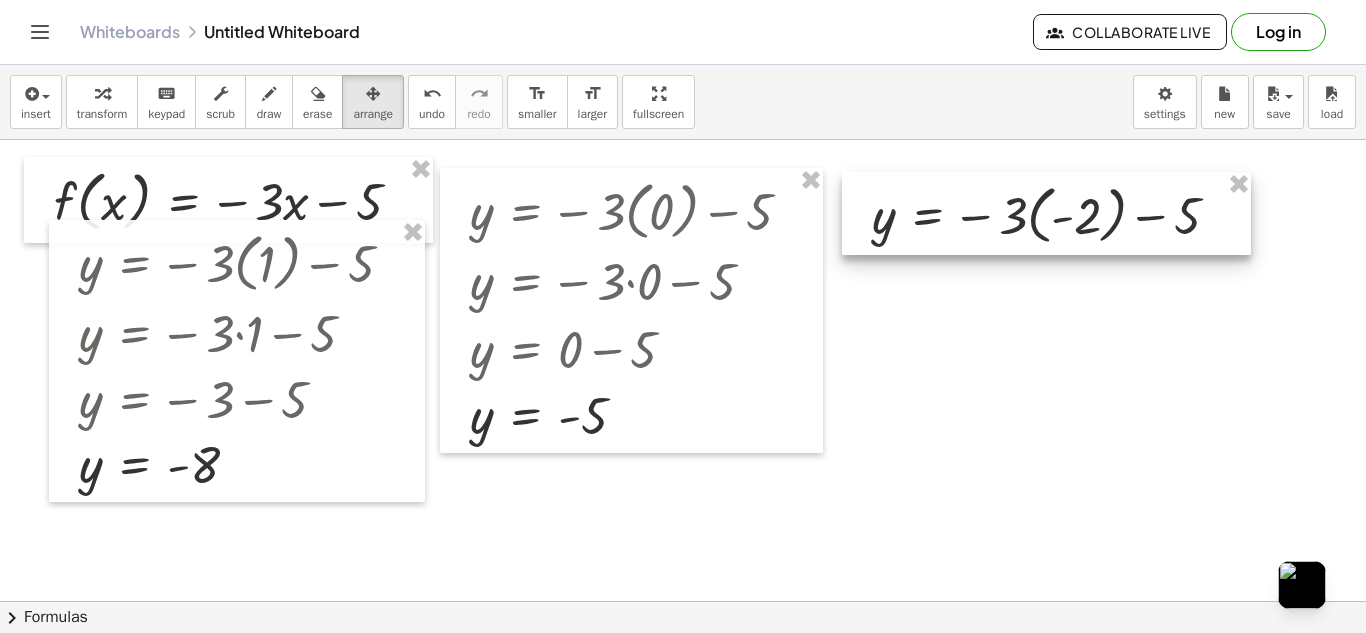 drag, startPoint x: 616, startPoint y: 548, endPoint x: 965, endPoint y: 235, distance: 468.79633 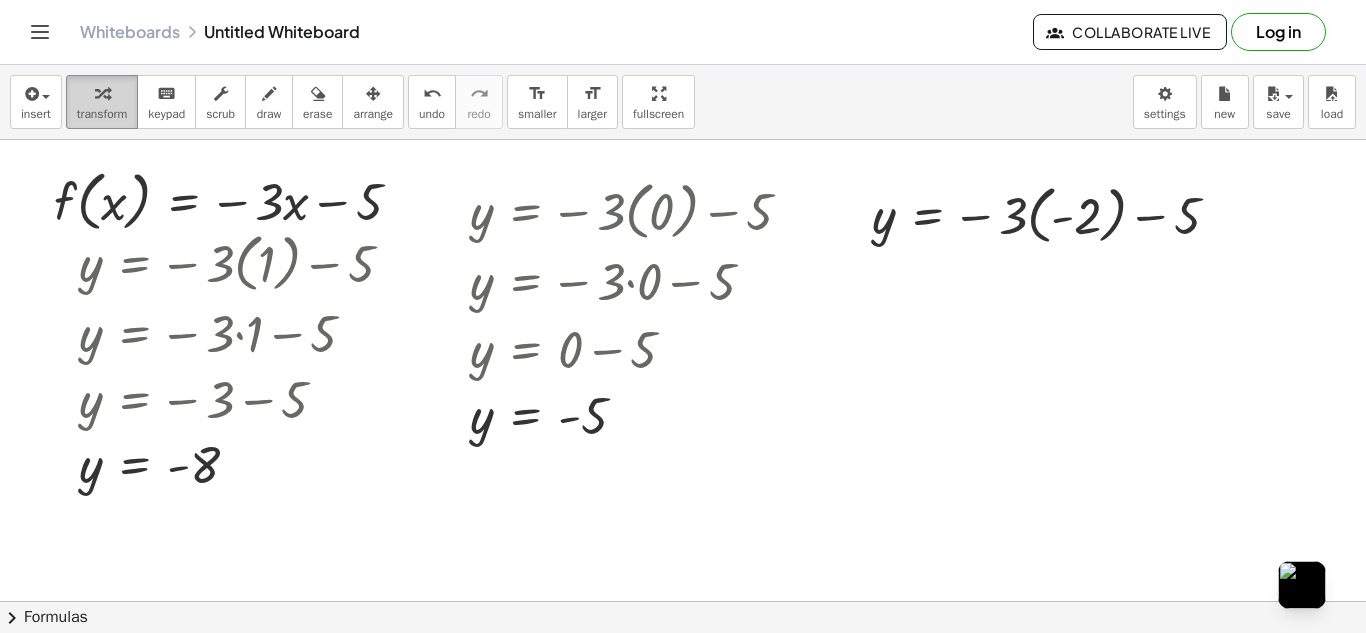 click at bounding box center (102, 94) 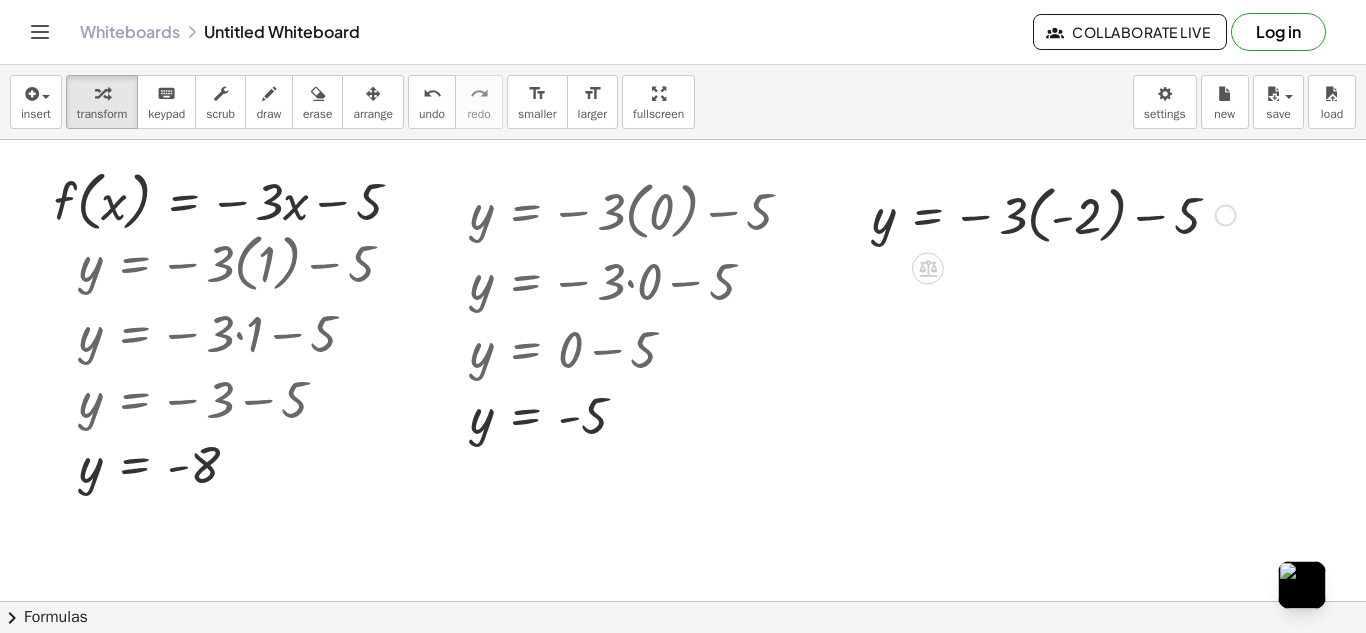 click at bounding box center [1054, 213] 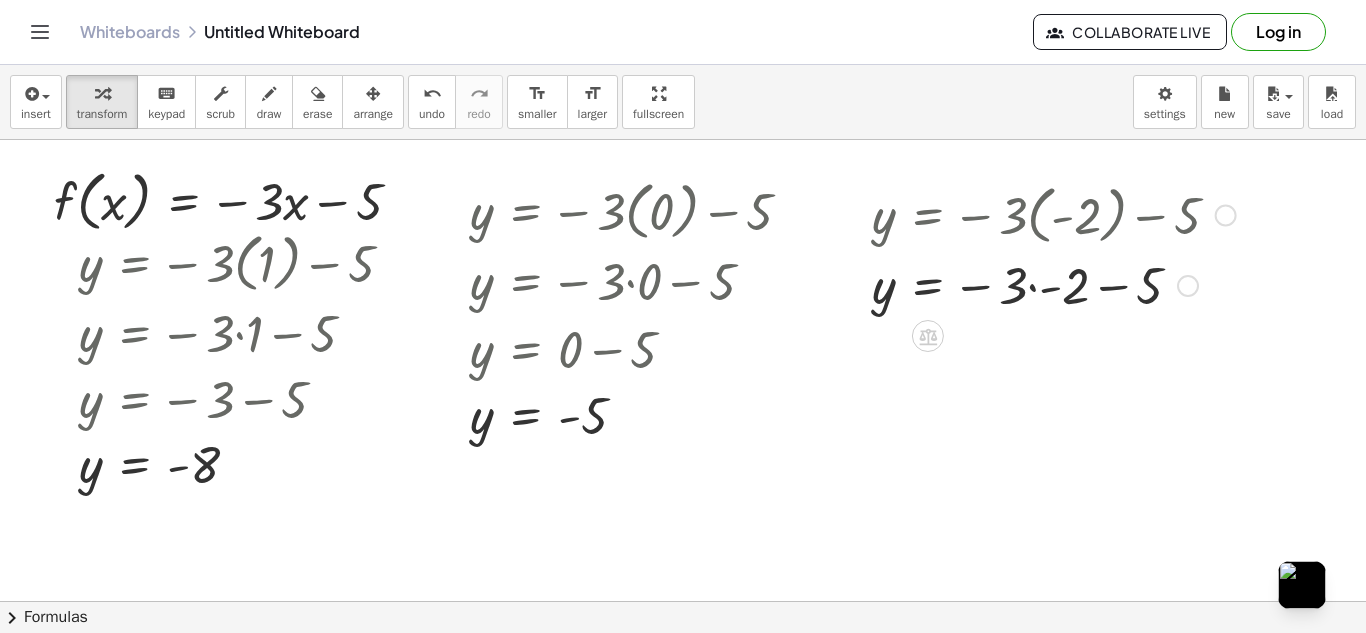 click at bounding box center [1054, 284] 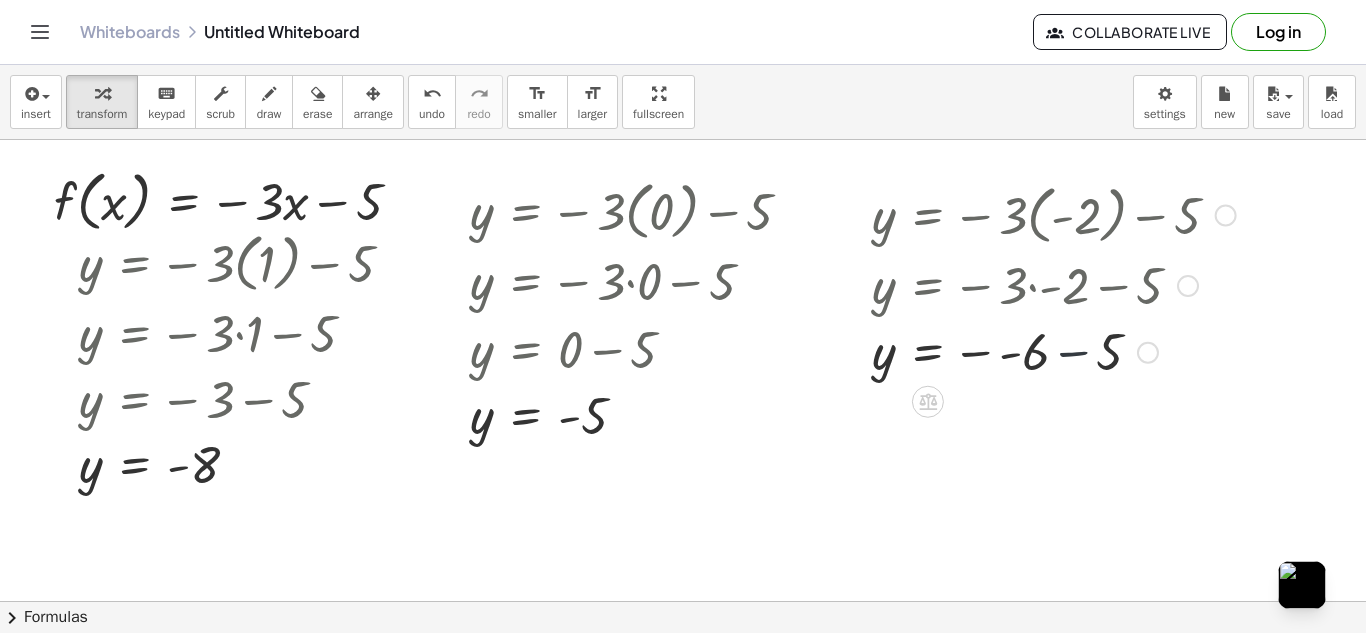 click at bounding box center [1054, 351] 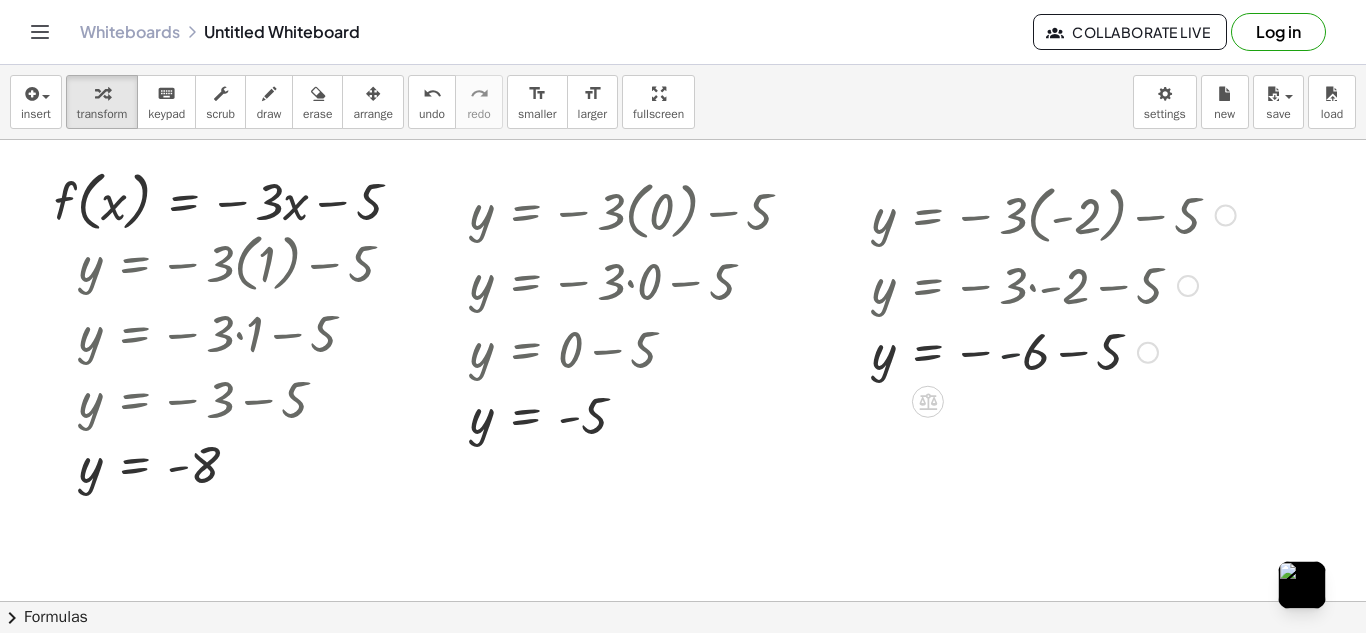 click at bounding box center (1054, 351) 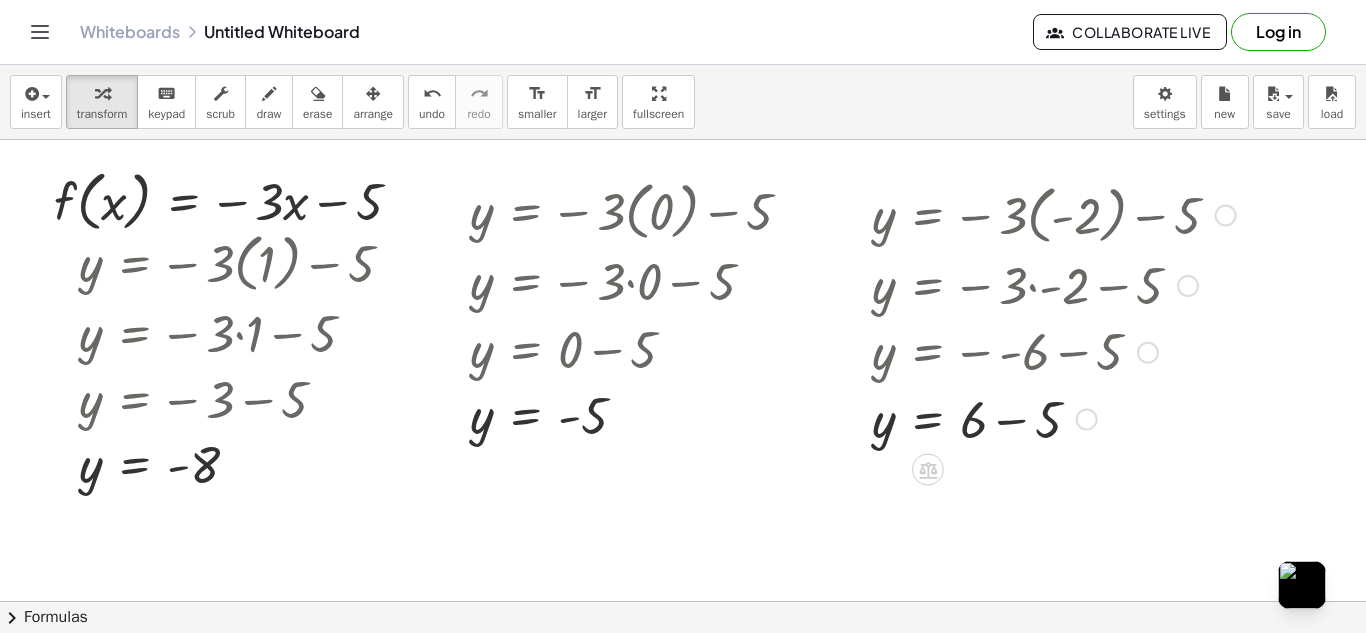 click at bounding box center (1148, 353) 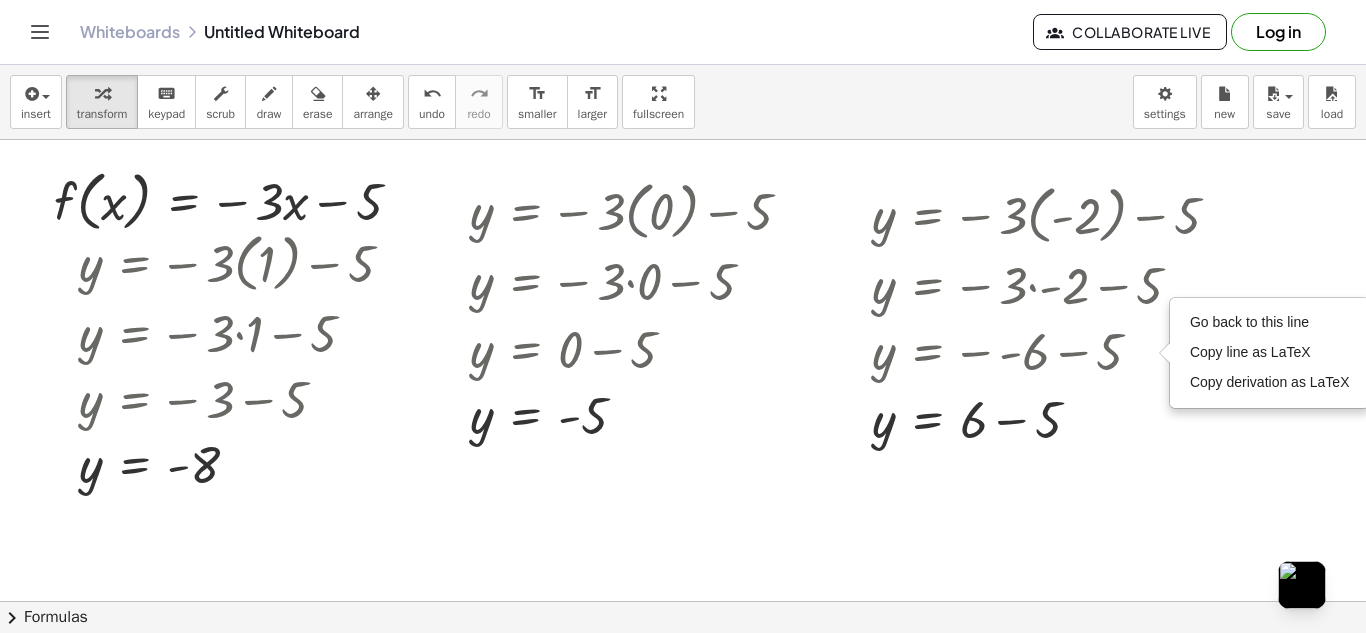 click at bounding box center [683, 666] 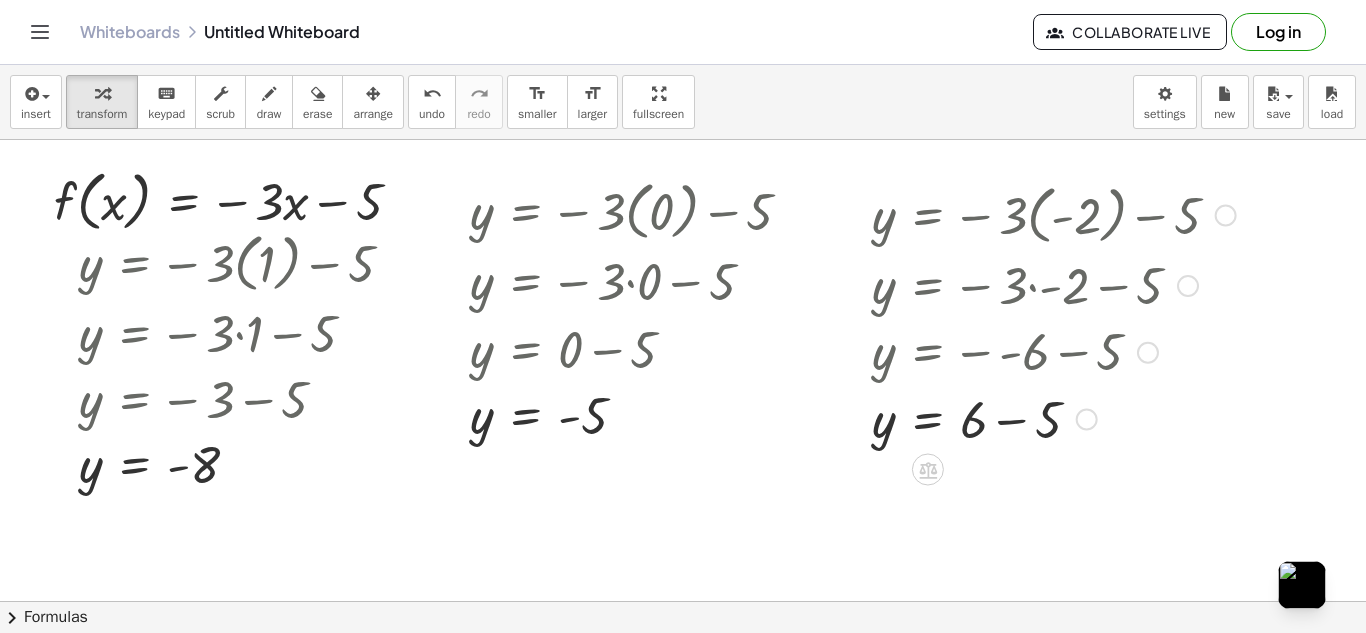 click at bounding box center (1054, 418) 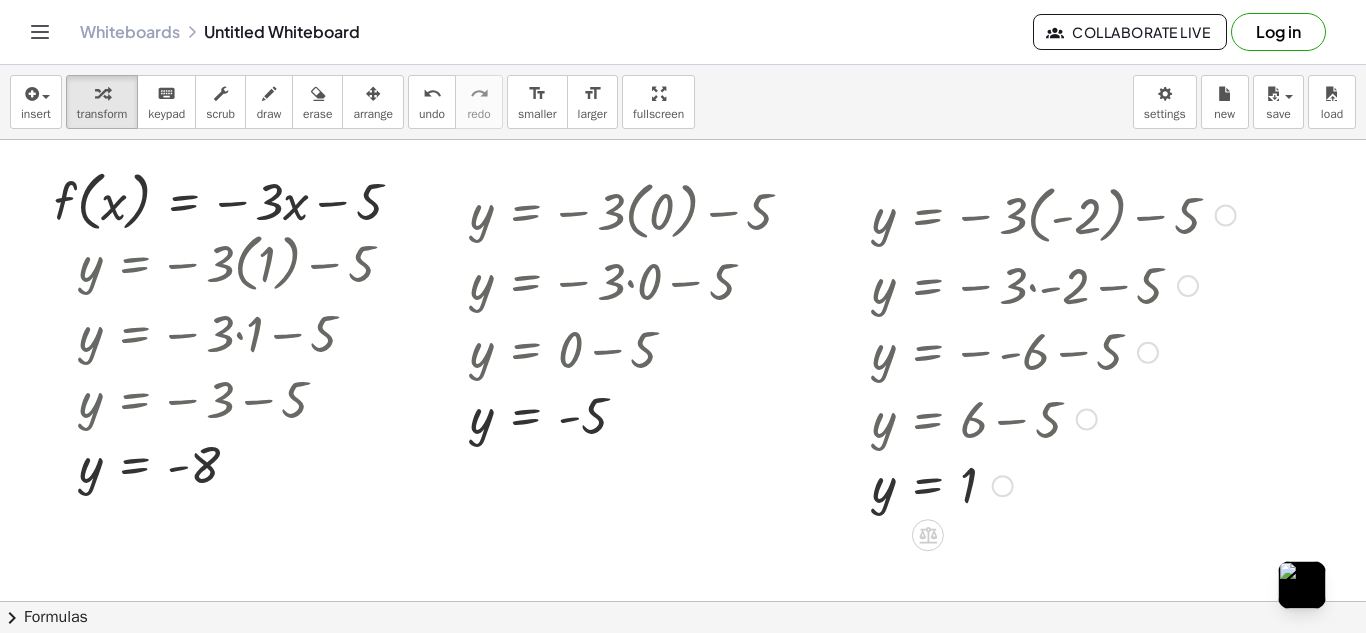 drag, startPoint x: 834, startPoint y: 506, endPoint x: 722, endPoint y: 428, distance: 136.48444 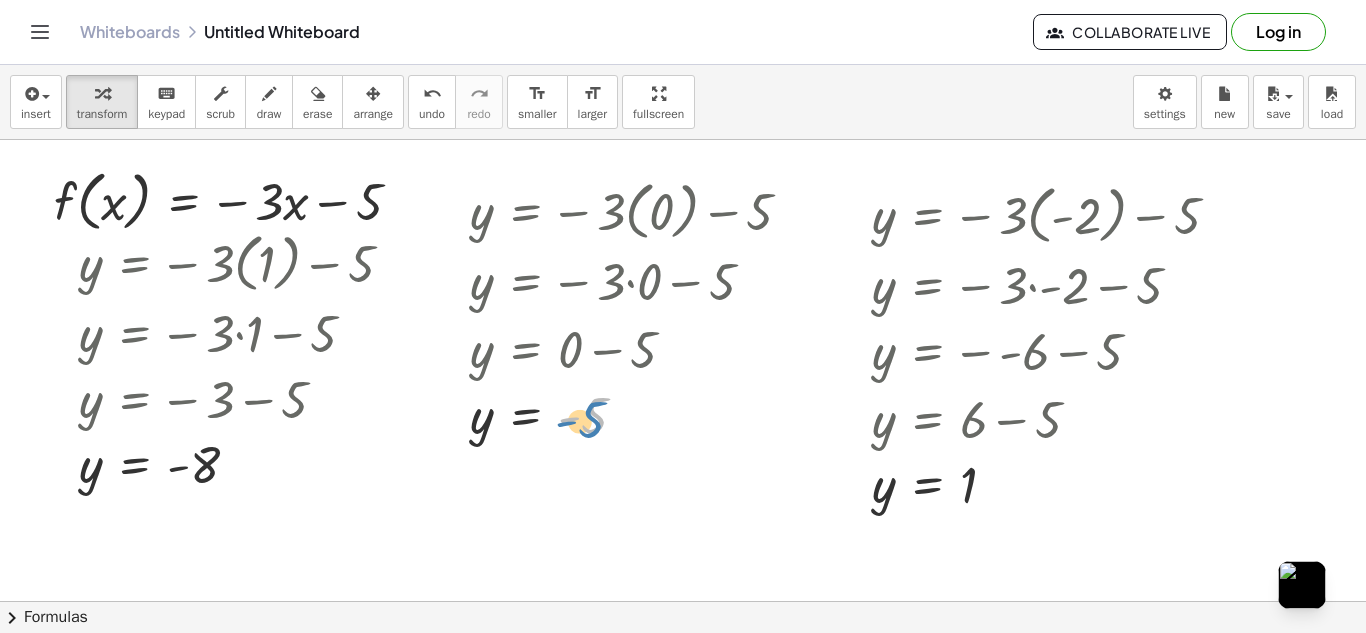 click at bounding box center [639, 415] 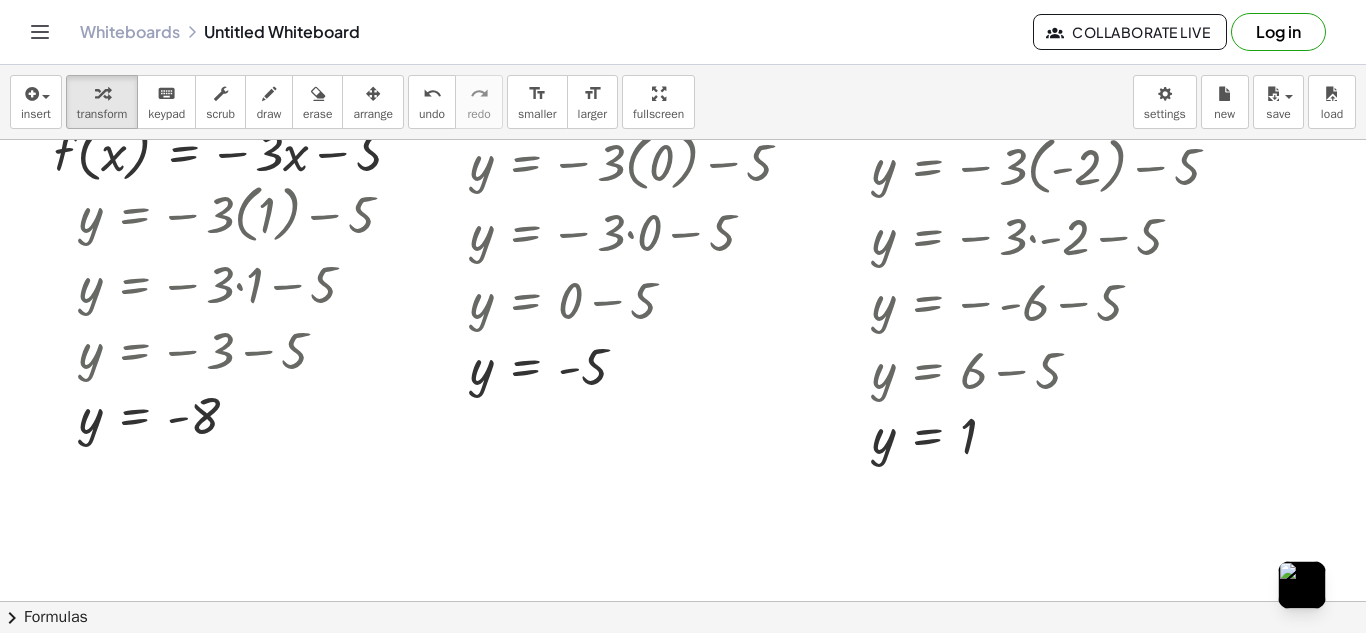 scroll, scrollTop: 45, scrollLeft: 0, axis: vertical 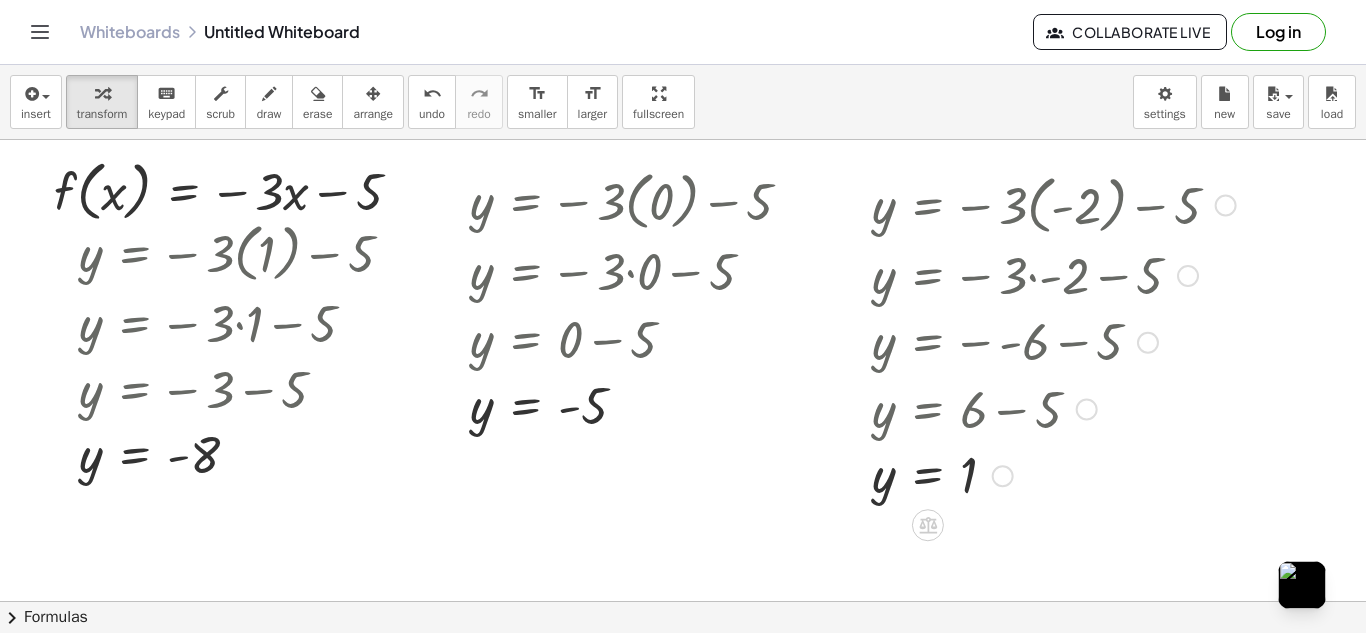 drag, startPoint x: 800, startPoint y: 334, endPoint x: 1209, endPoint y: 511, distance: 445.65683 